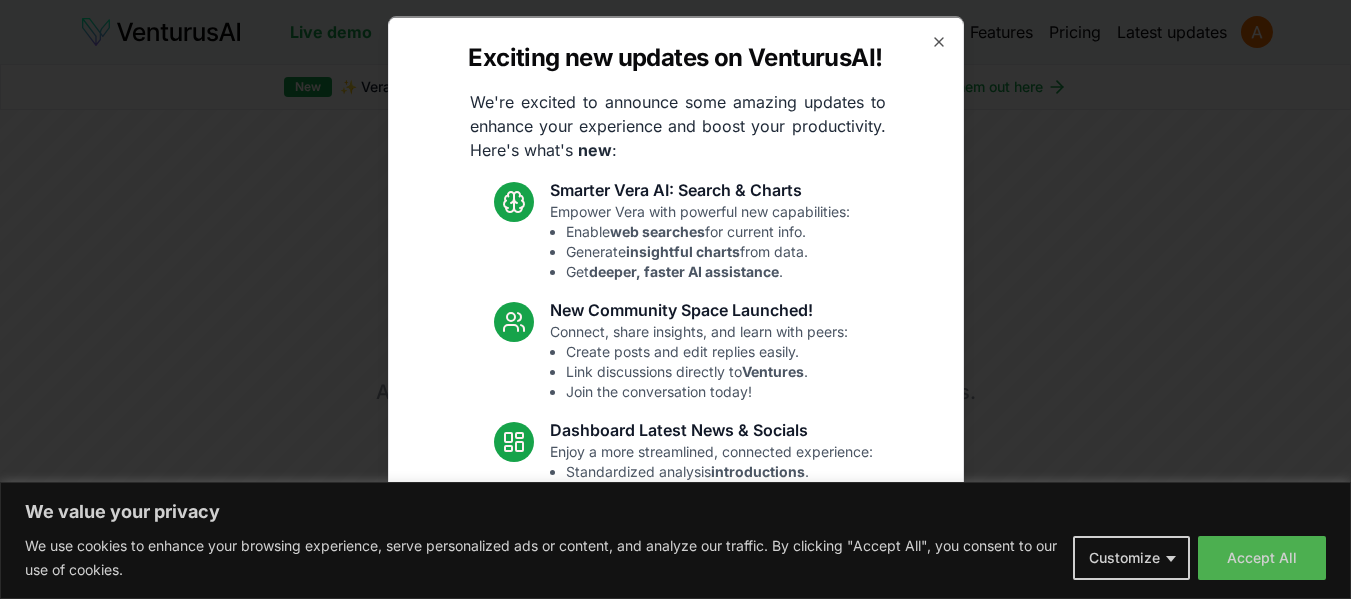 scroll, scrollTop: 0, scrollLeft: 0, axis: both 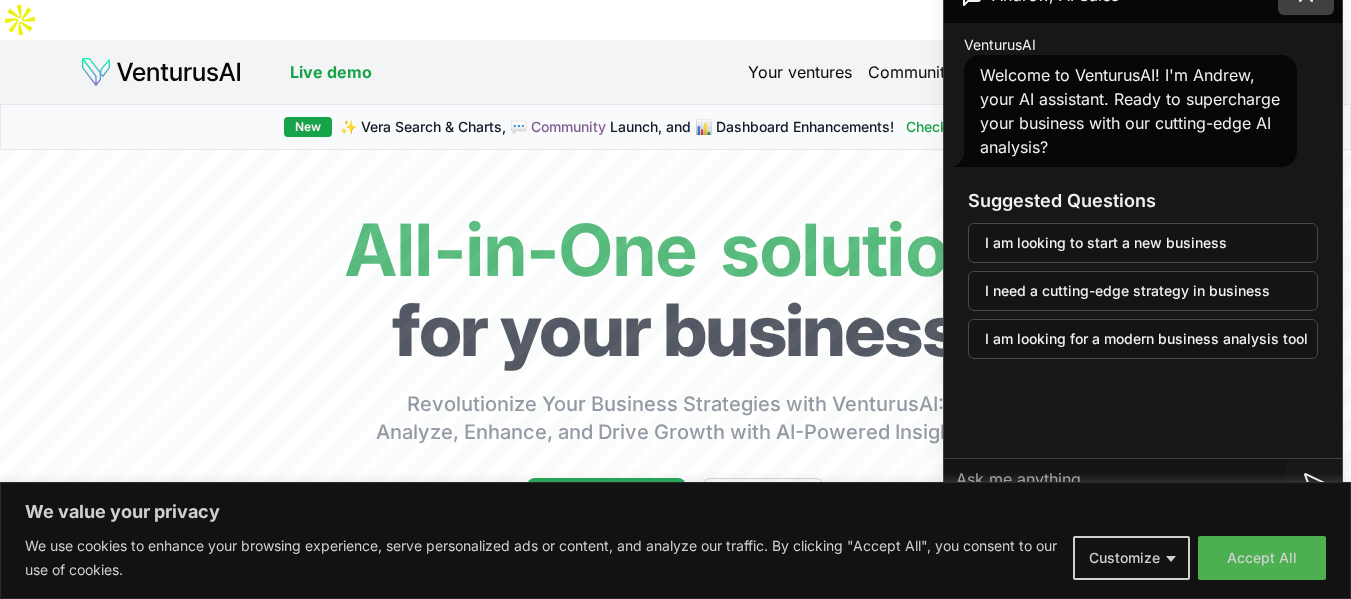 click at bounding box center [1306, -5] 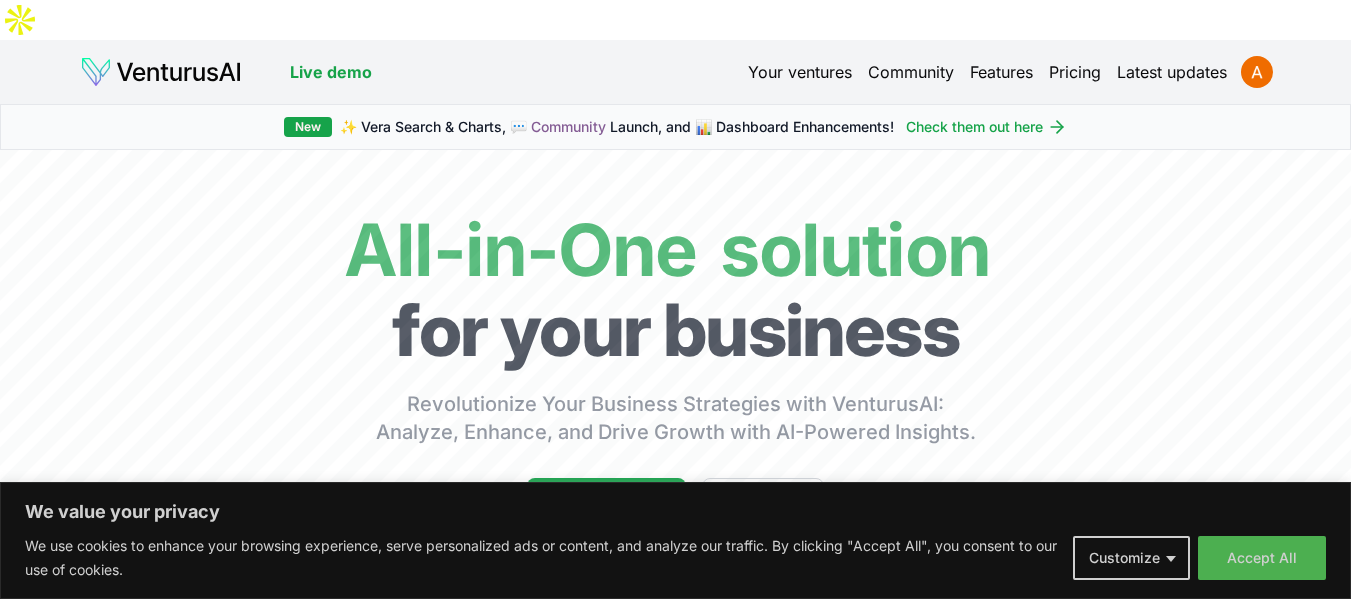 click on "Your ventures" at bounding box center (800, 72) 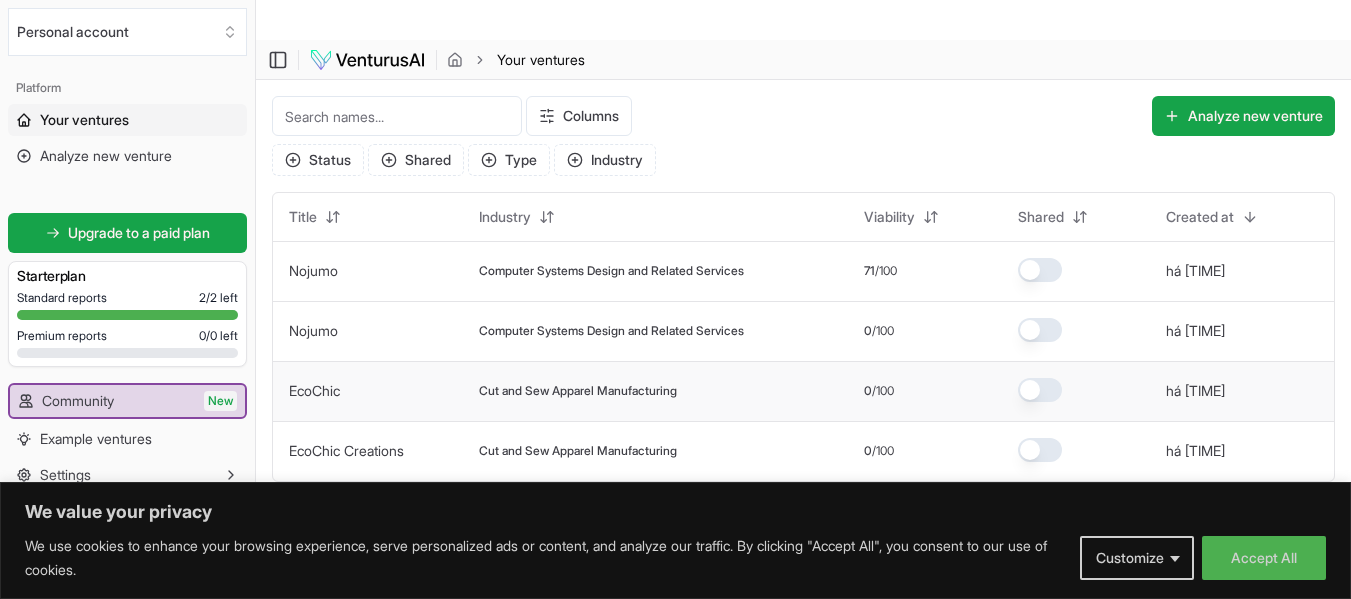 click on "Cut and Sew Apparel Manufacturing" at bounding box center (578, 391) 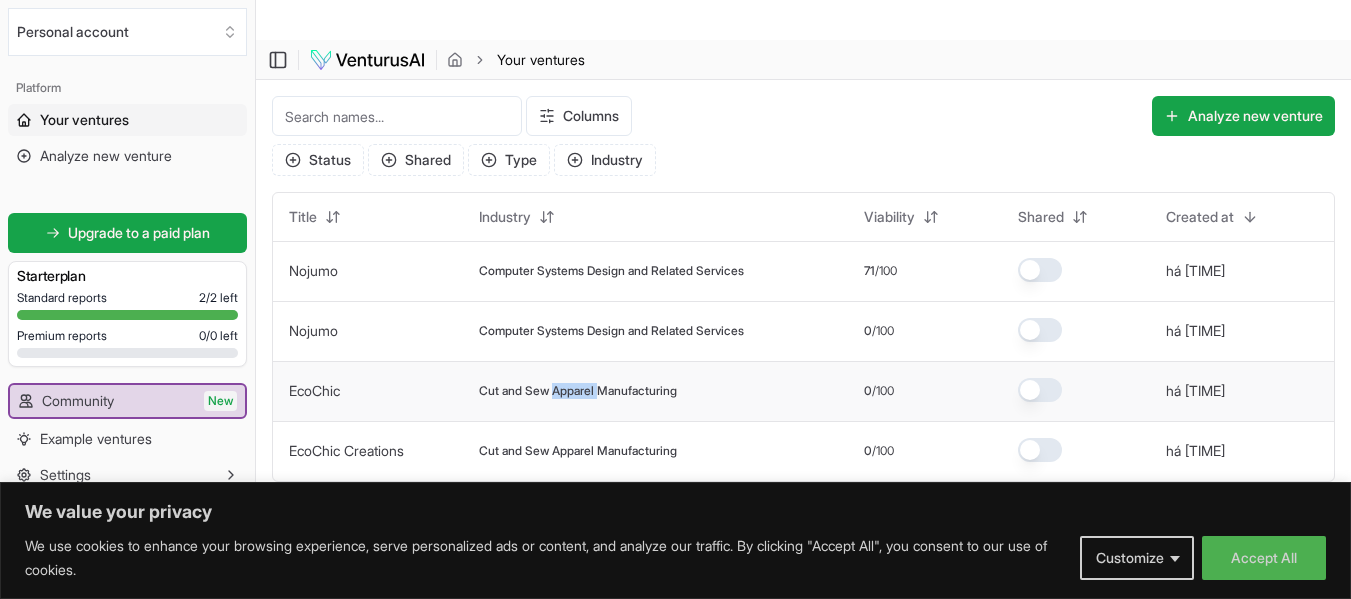 click on "Cut and Sew Apparel Manufacturing" at bounding box center (578, 391) 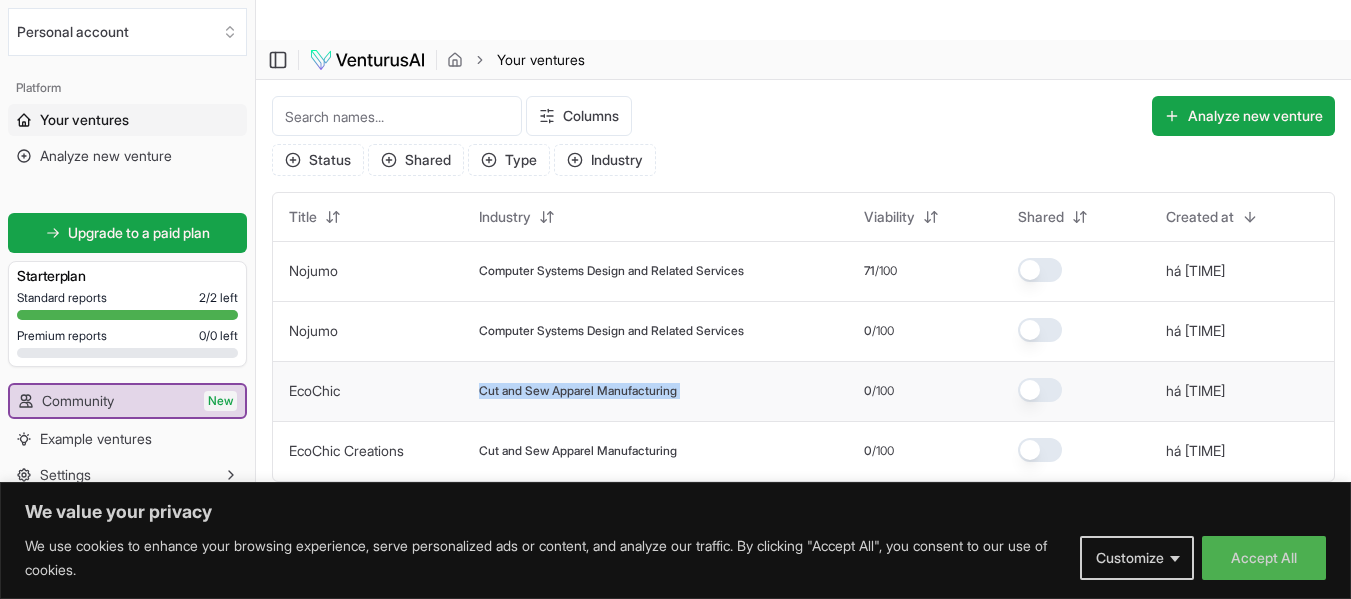 click on "Cut and Sew Apparel Manufacturing" at bounding box center [578, 391] 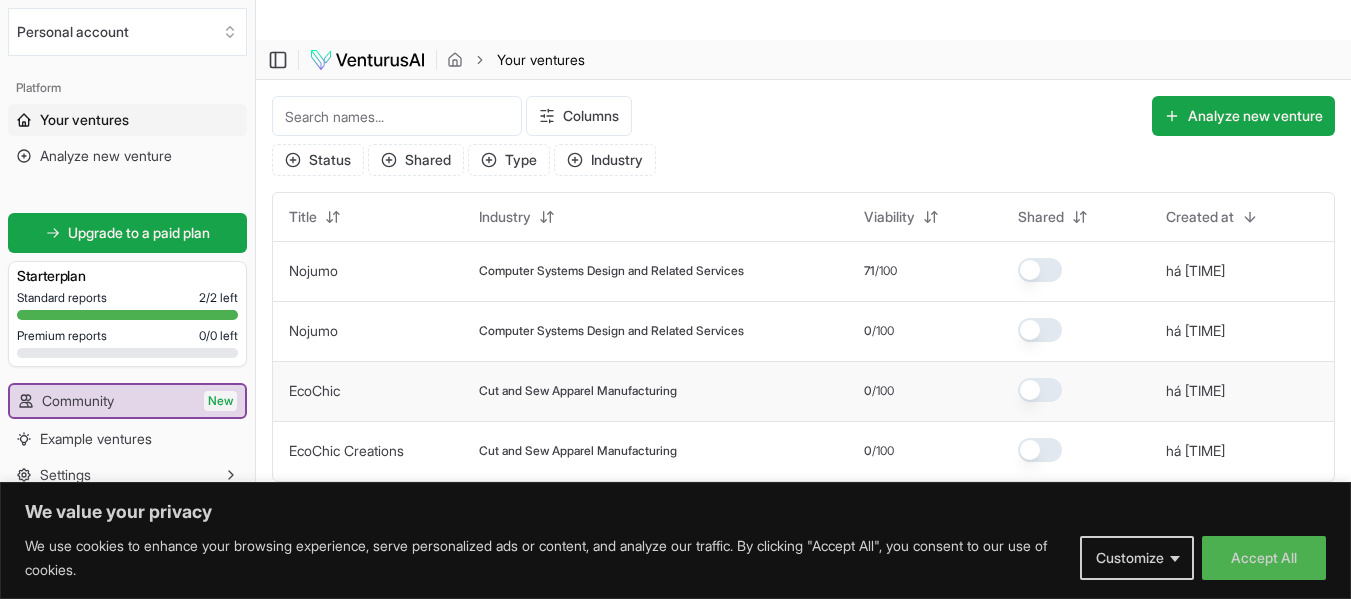 click on "EcoChic" at bounding box center (368, 391) 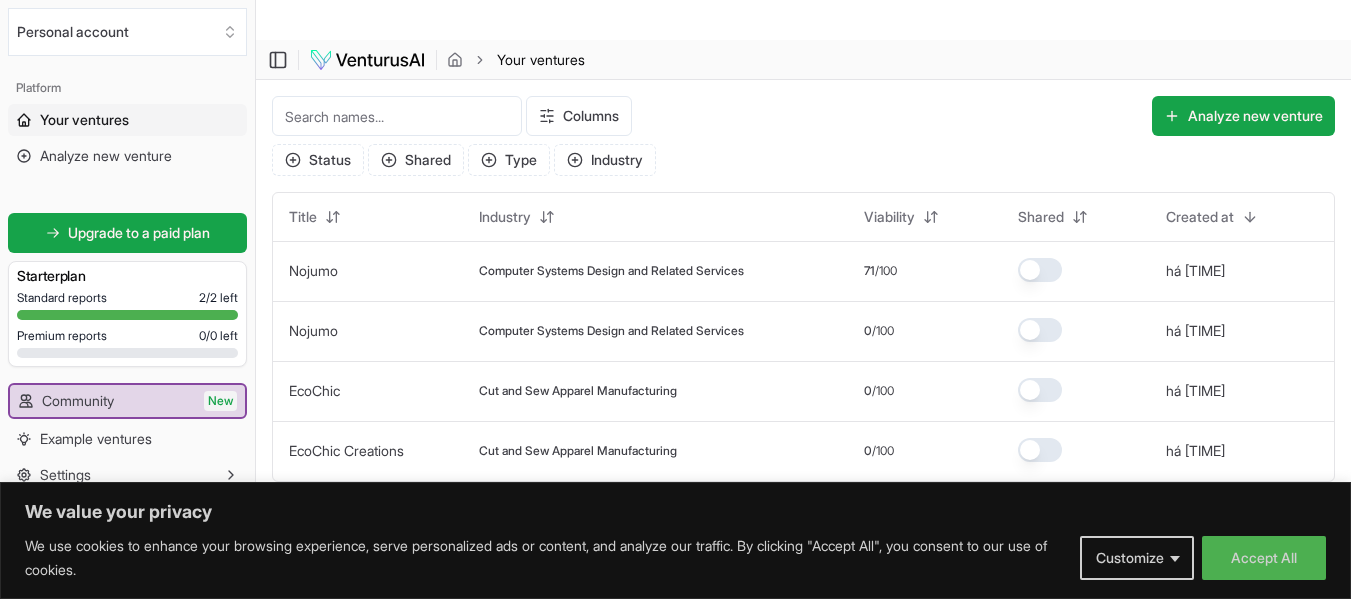 scroll, scrollTop: 1, scrollLeft: 0, axis: vertical 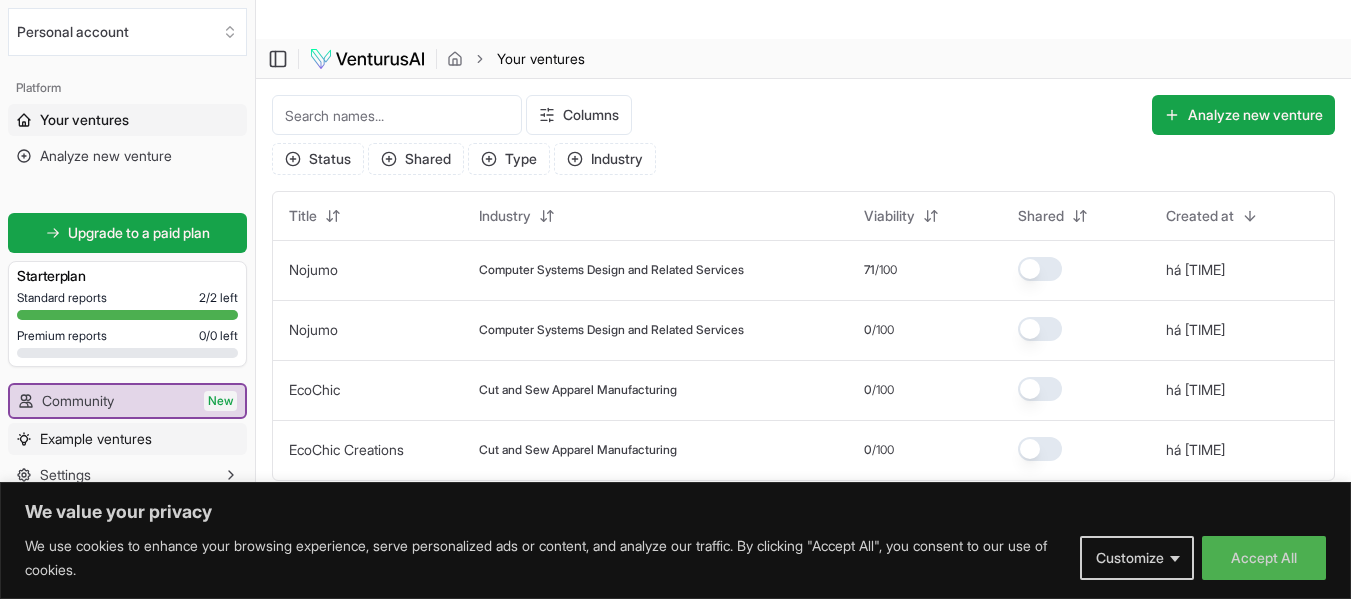 click on "Example ventures" at bounding box center (96, 439) 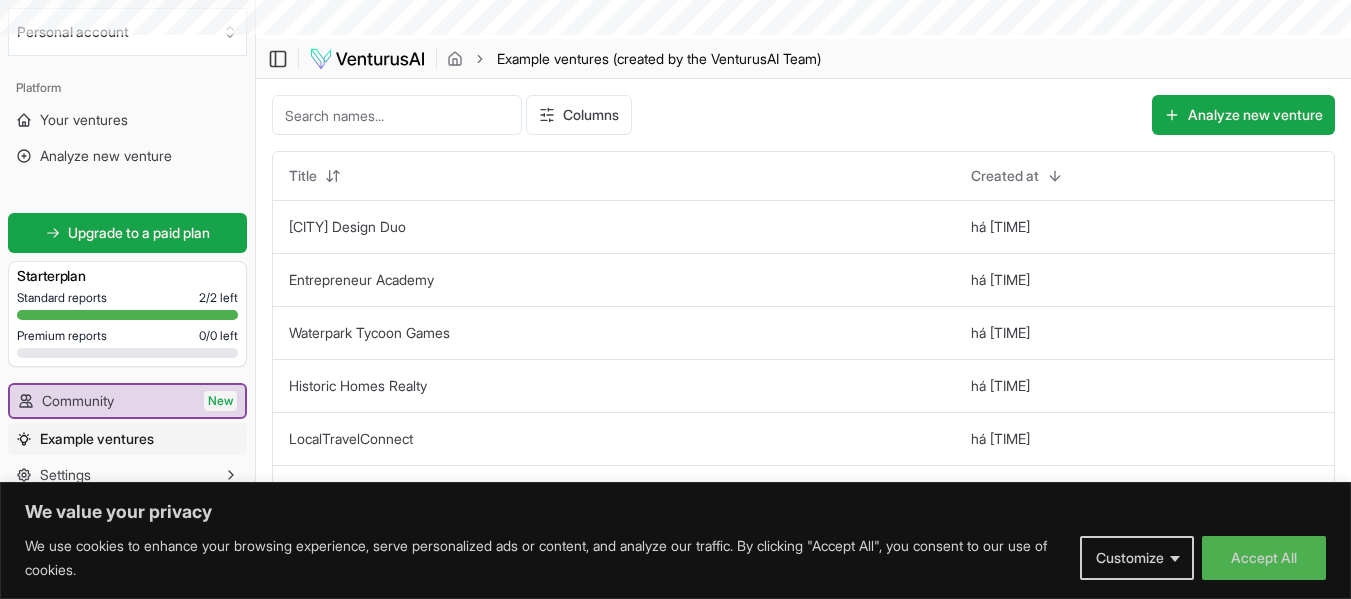 scroll, scrollTop: 0, scrollLeft: 0, axis: both 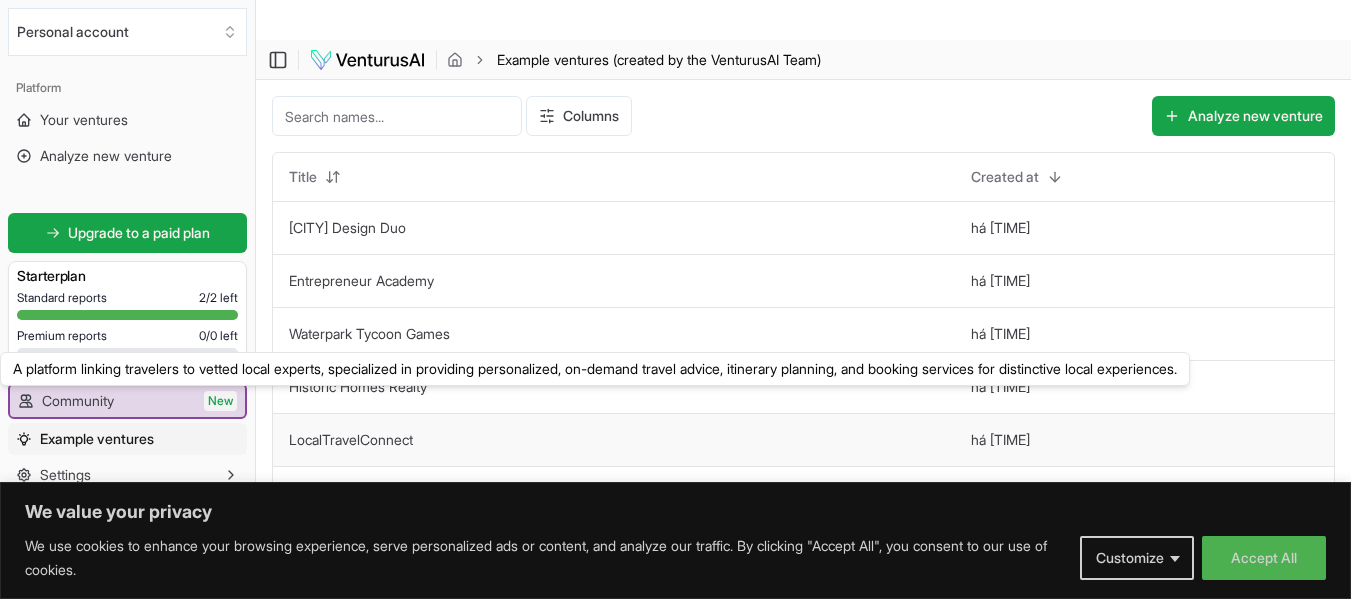 click on "LocalTravelConnect" at bounding box center [351, 439] 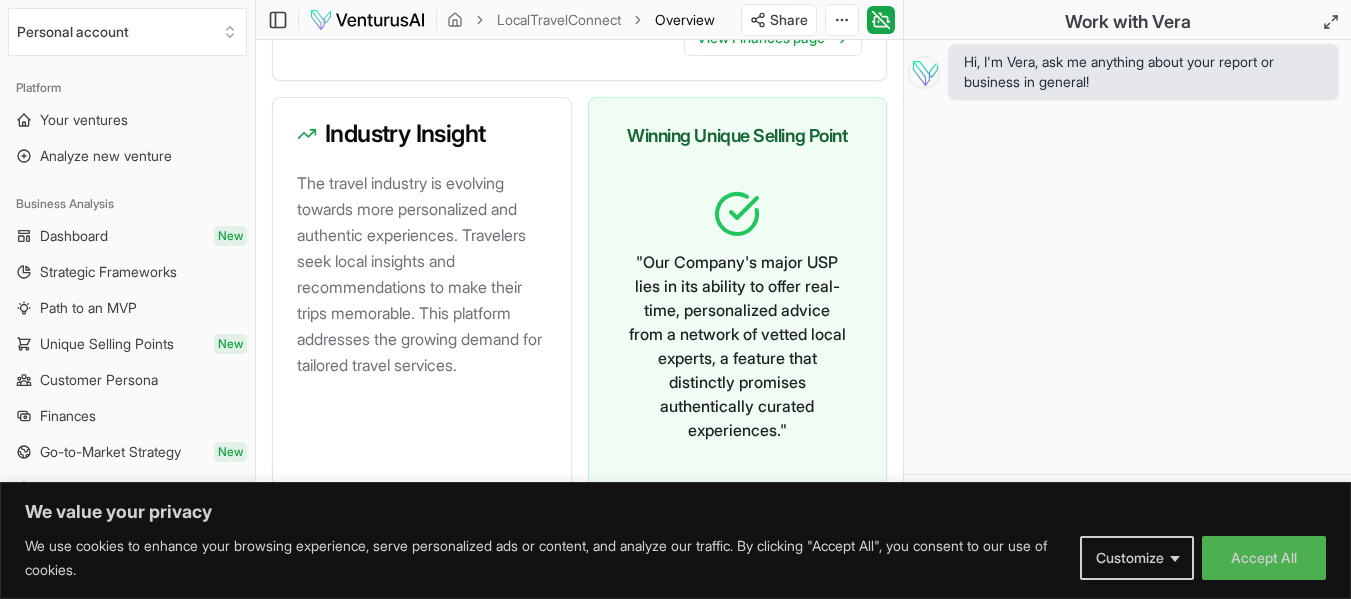 scroll, scrollTop: 1349, scrollLeft: 0, axis: vertical 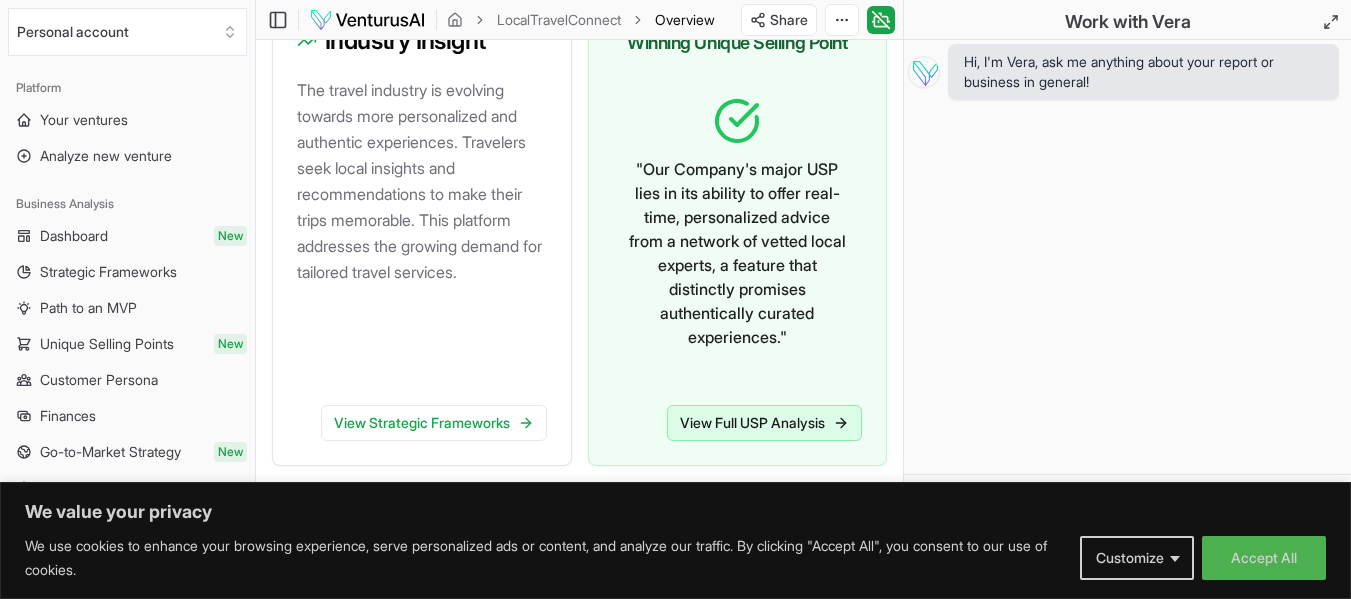 click on "View Full USP Analysis" at bounding box center (764, 423) 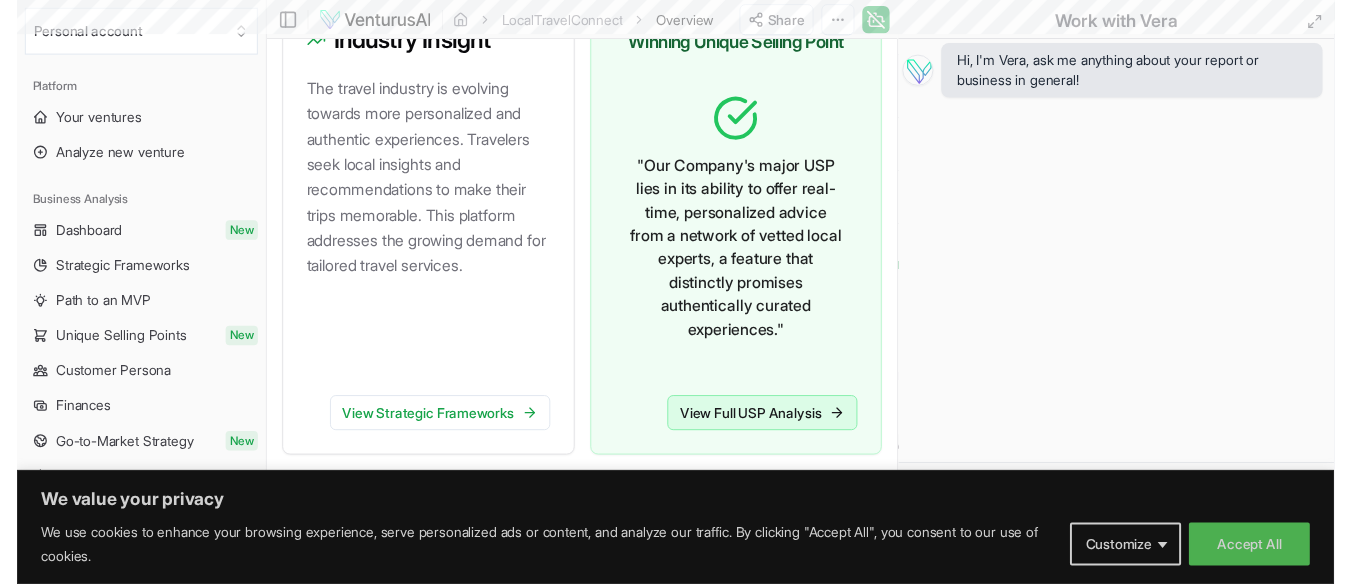 scroll, scrollTop: 0, scrollLeft: 0, axis: both 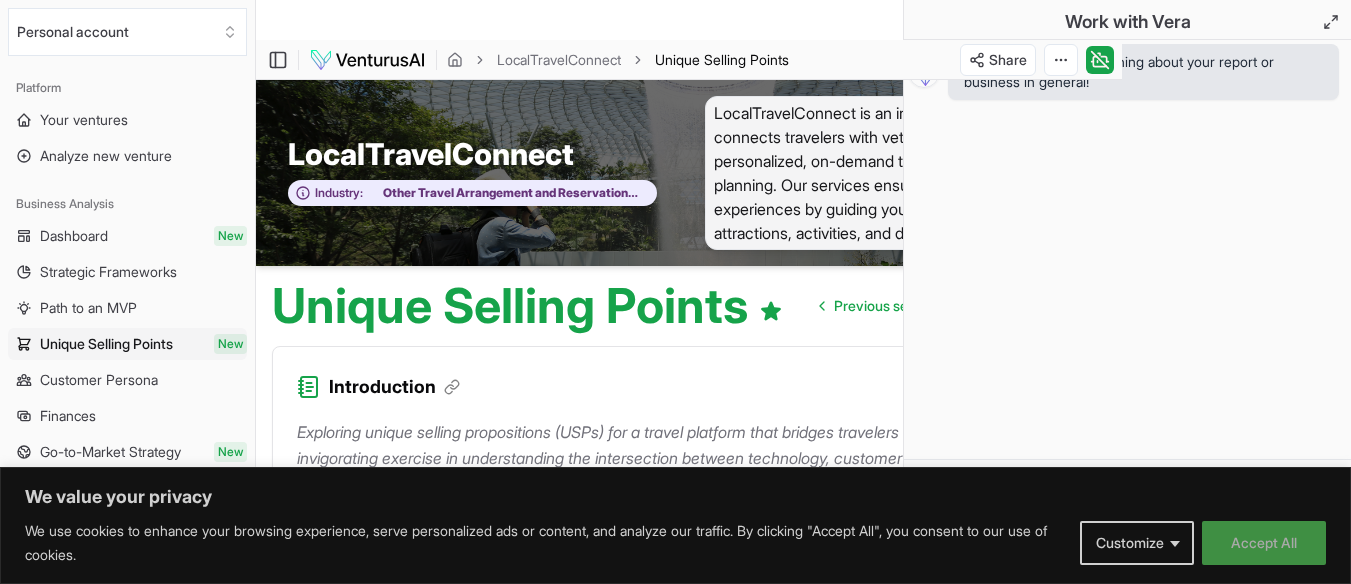 click on "Accept All" at bounding box center (1264, 543) 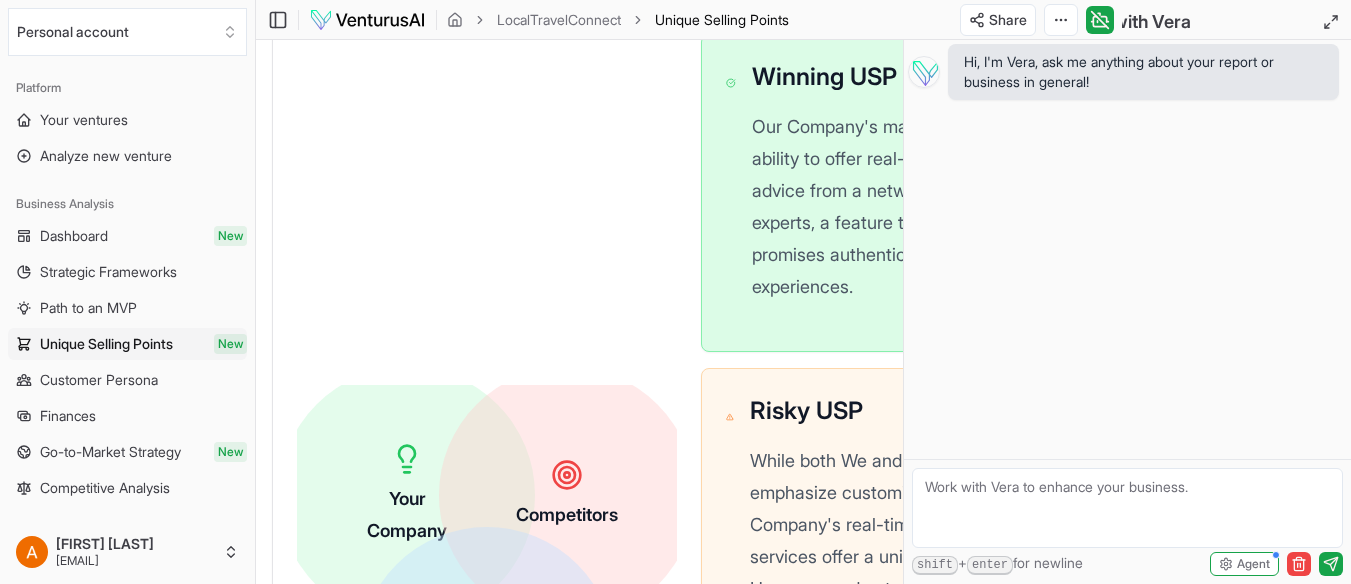 scroll, scrollTop: 800, scrollLeft: 0, axis: vertical 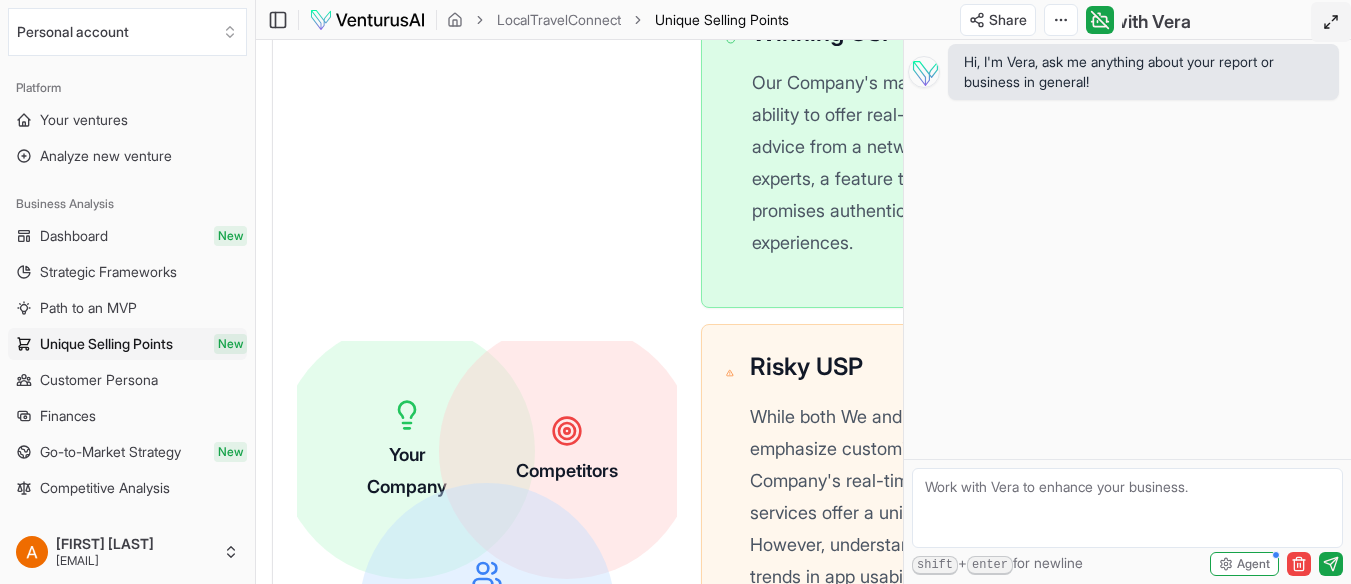 click at bounding box center (1331, 22) 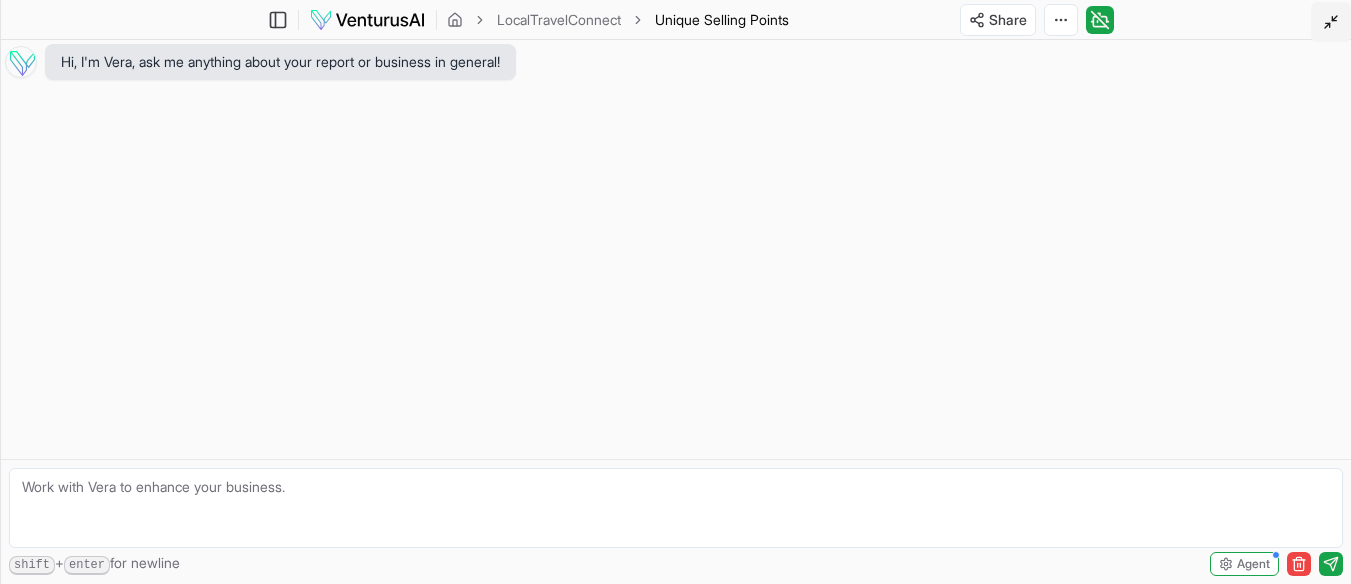 click at bounding box center (1331, 22) 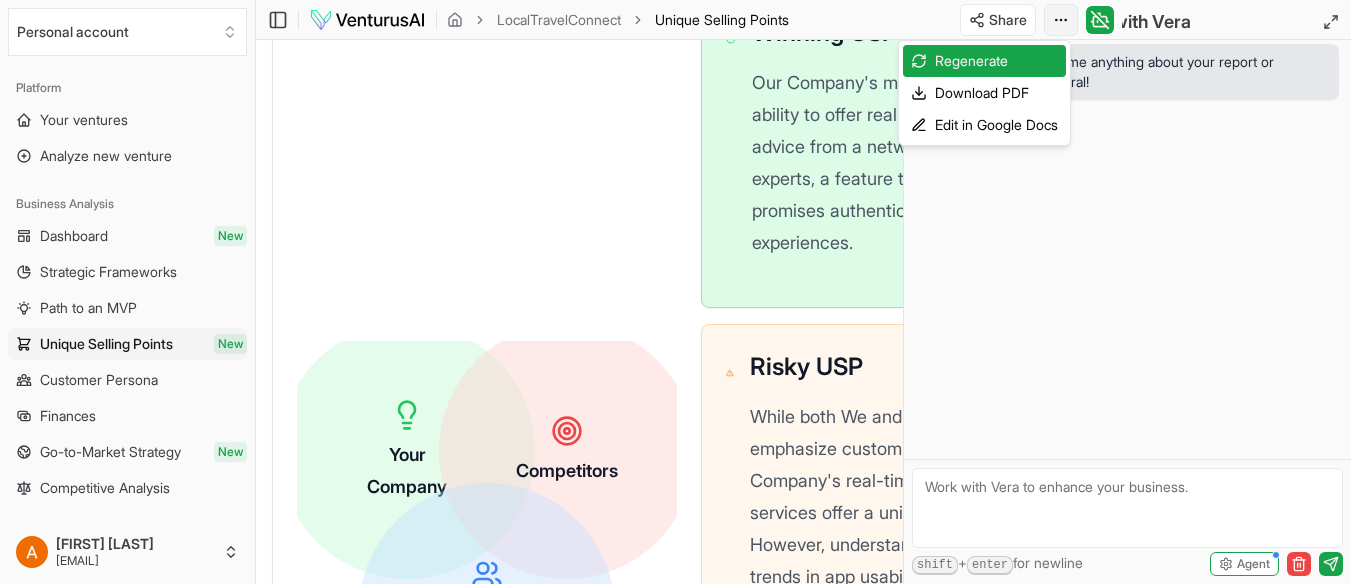 click on "We value your privacy We use cookies to enhance your browsing experience, serve personalized ads or content, and analyze our traffic. By clicking "Accept All", you consent to our use of cookies. Customize    Accept All Customize Consent Preferences   We use cookies to help you navigate efficiently and perform certain functions. You will find detailed information about all cookies under each consent category below. The cookies that are categorized as "Necessary" are stored on your browser as they are essential for enabling the basic functionalities of the site. ...  Show more Necessary Always Active Necessary cookies are required to enable the basic features of this site, such as providing secure log-in or adjusting your consent preferences. These cookies do not store any personally identifiable data. Cookie cookieyes-consent Duration 1 year Description Cookie __cf_bm Duration 1 hour Description This cookie, set by Cloudflare, is used to support Cloudflare Bot Management.  Cookie _cfuvid Duration session lidc" at bounding box center (675, -508) 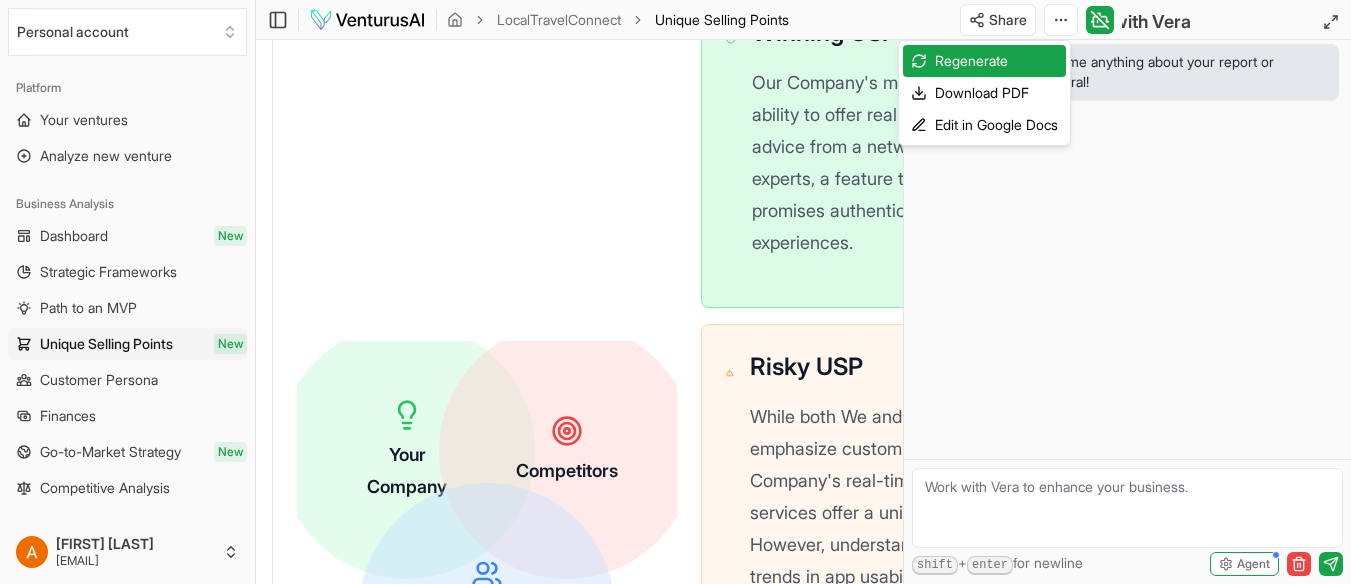 click on "We value your privacy We use cookies to enhance your browsing experience, serve personalized ads or content, and analyze our traffic. By clicking "Accept All", you consent to our use of cookies. Customize    Accept All Customize Consent Preferences   We use cookies to help you navigate efficiently and perform certain functions. You will find detailed information about all cookies under each consent category below. The cookies that are categorized as "Necessary" are stored on your browser as they are essential for enabling the basic functionalities of the site. ...  Show more Necessary Always Active Necessary cookies are required to enable the basic features of this site, such as providing secure log-in or adjusting your consent preferences. These cookies do not store any personally identifiable data. Cookie cookieyes-consent Duration 1 year Description Cookie __cf_bm Duration 1 hour Description This cookie, set by Cloudflare, is used to support Cloudflare Bot Management.  Cookie _cfuvid Duration session lidc" at bounding box center [675, -508] 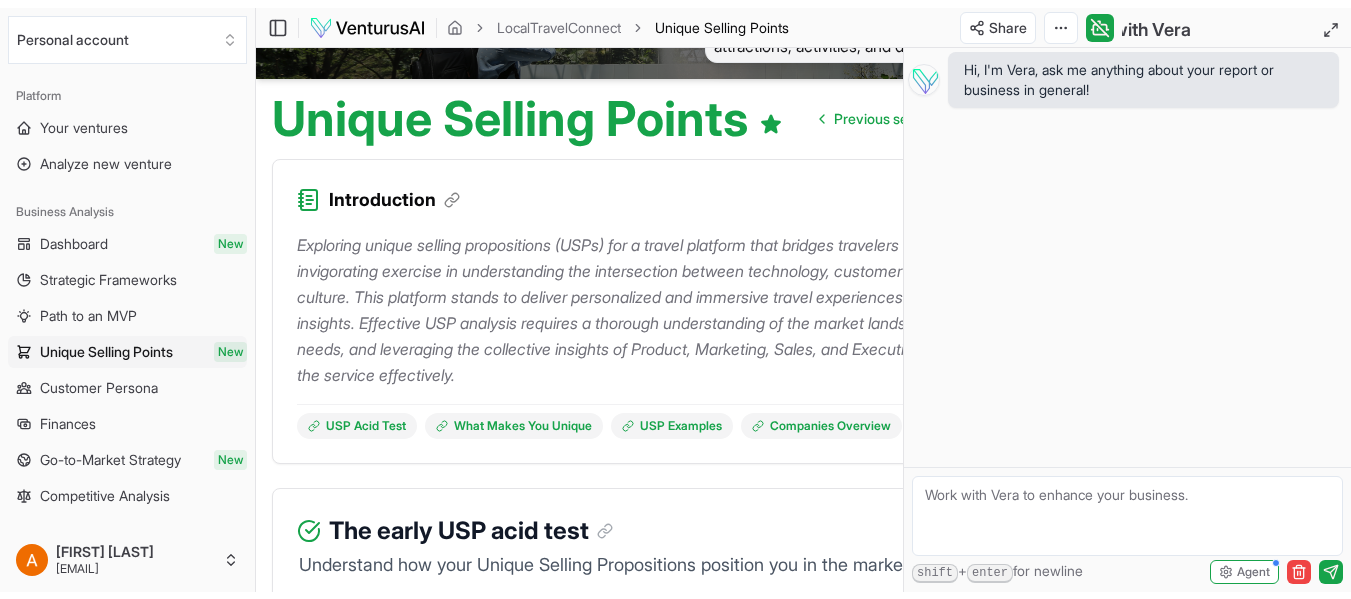 scroll, scrollTop: 0, scrollLeft: 0, axis: both 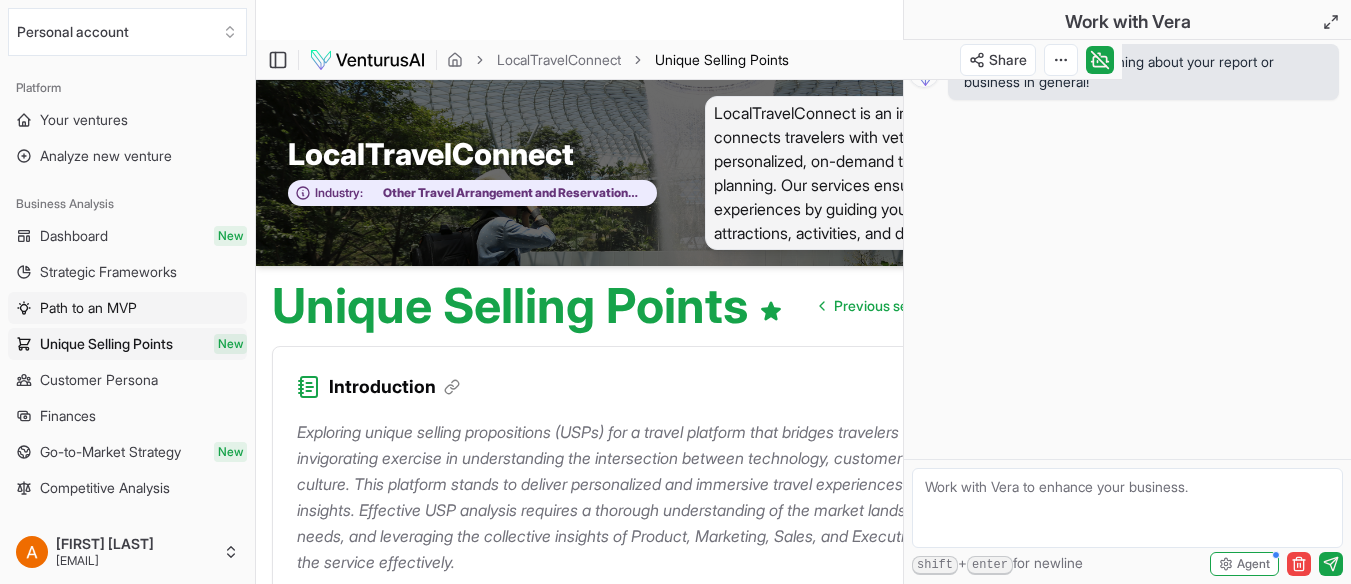 click on "Path to an MVP" at bounding box center [88, 308] 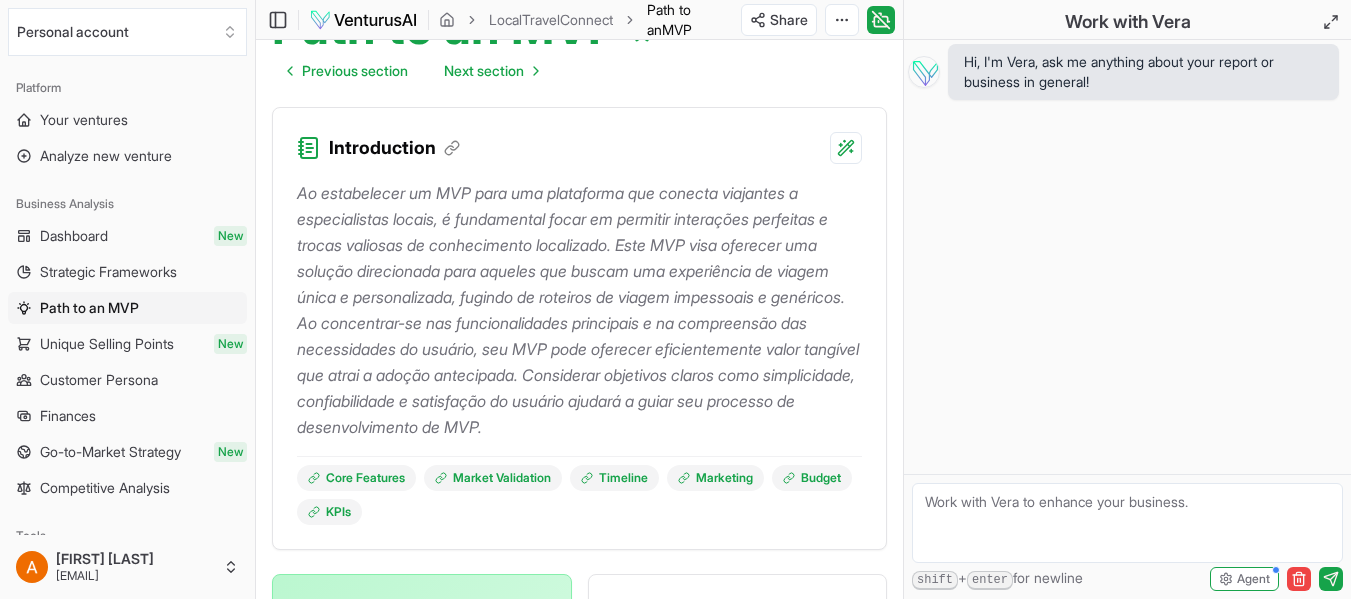 scroll, scrollTop: 0, scrollLeft: 0, axis: both 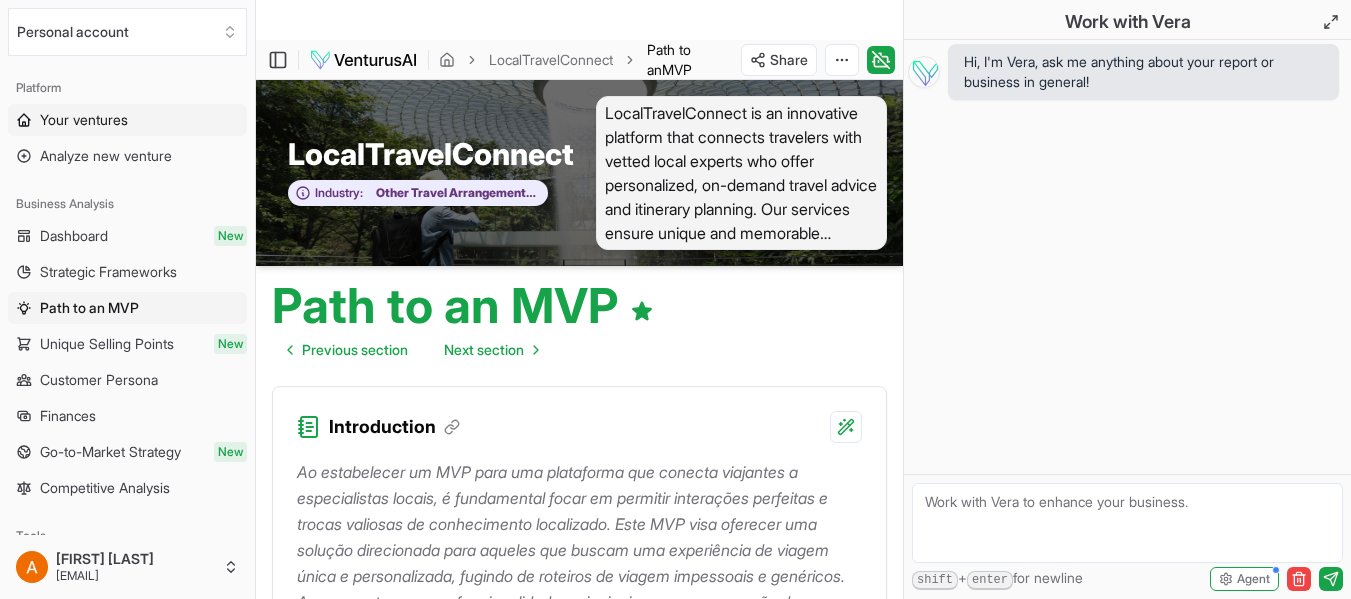click on "Your ventures" at bounding box center (84, 120) 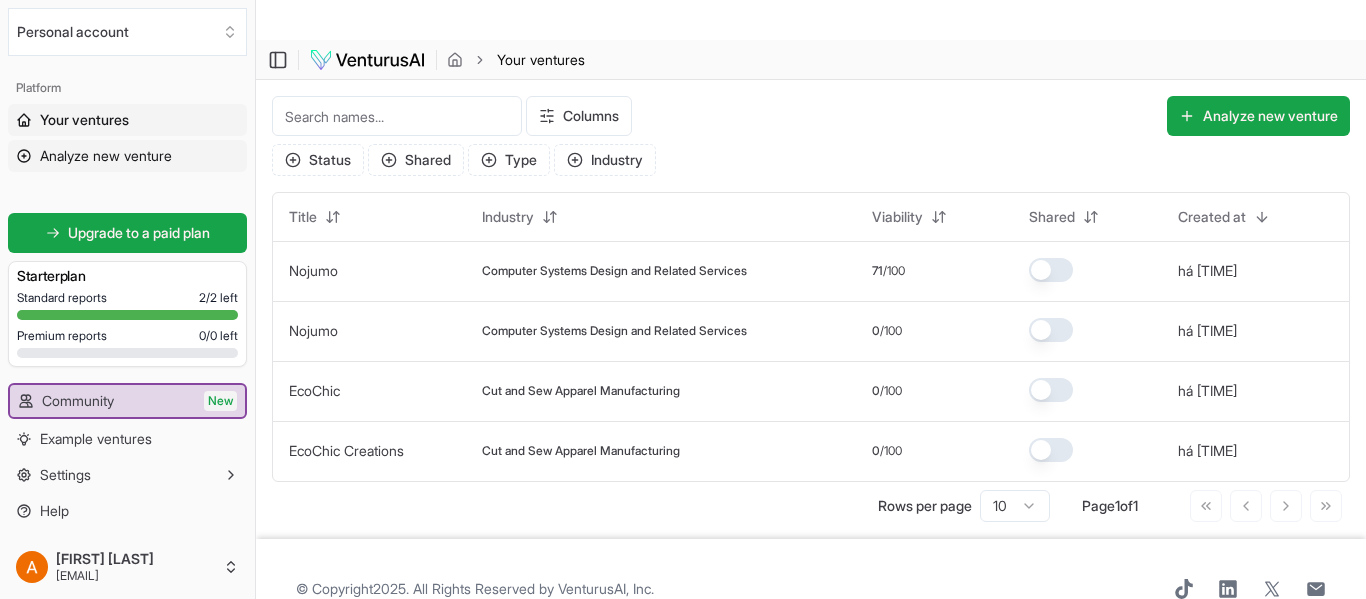 click on "Analyze new venture" at bounding box center (106, 156) 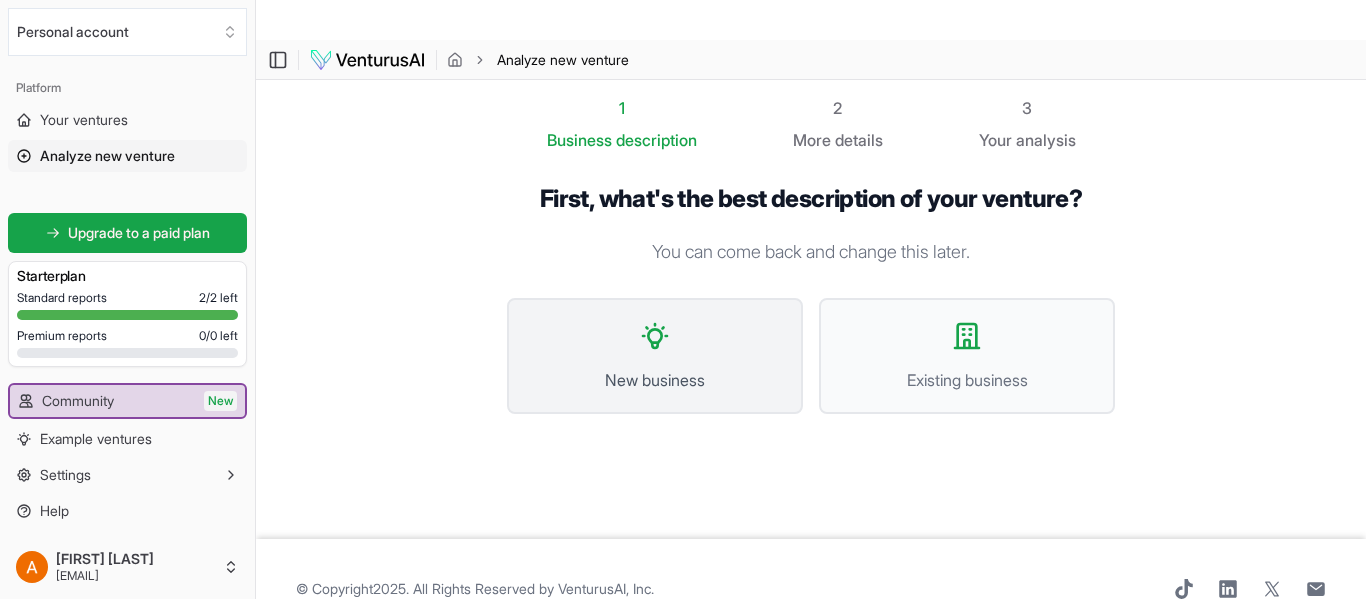 click on "New business" at bounding box center (655, 356) 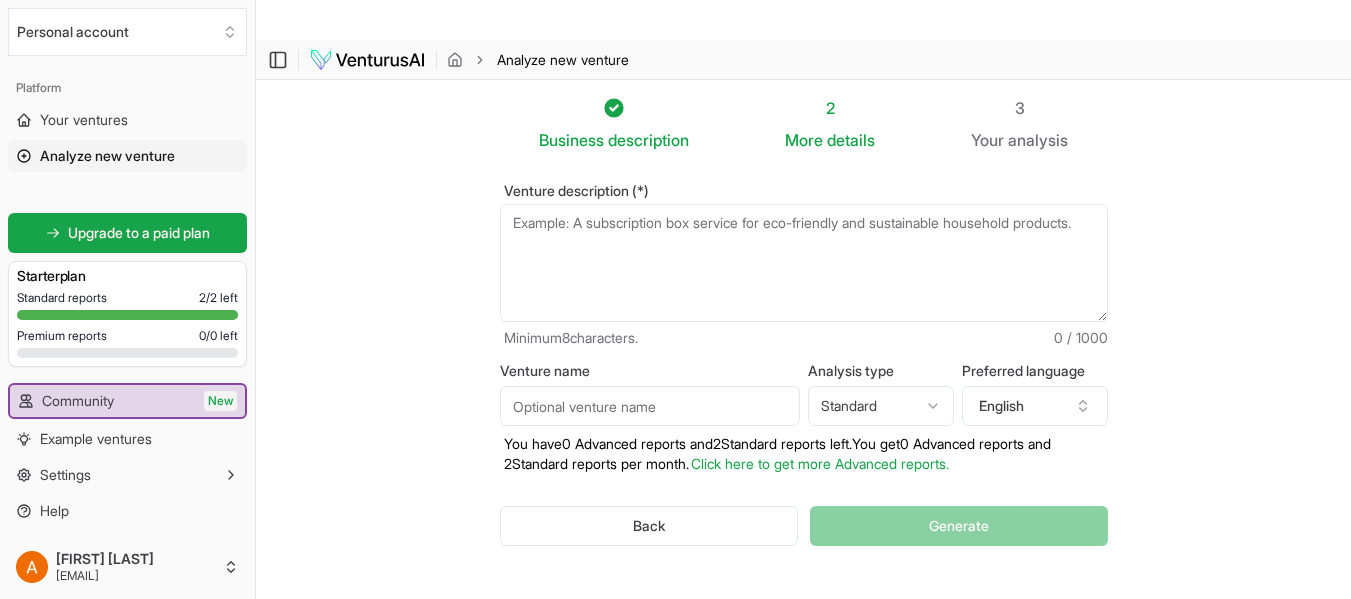 click on "Venture description (*)" at bounding box center [804, 263] 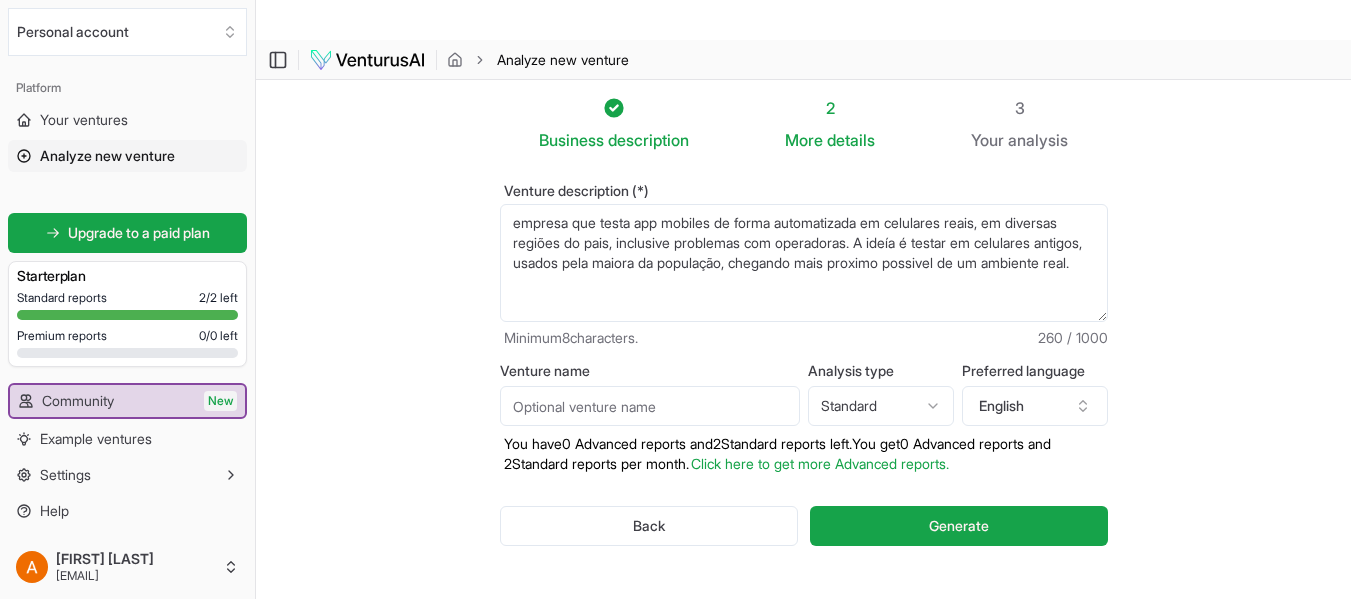 click on "empresa que testa app mobiles de forma automatizada em celulares reais, em diversas regiões do pais, inclusive problemas com operadoras. A ideía é testar em celulares antigos, usados pela maiora da população, chegando mais proximo possivel de um ambiente real." at bounding box center (804, 263) 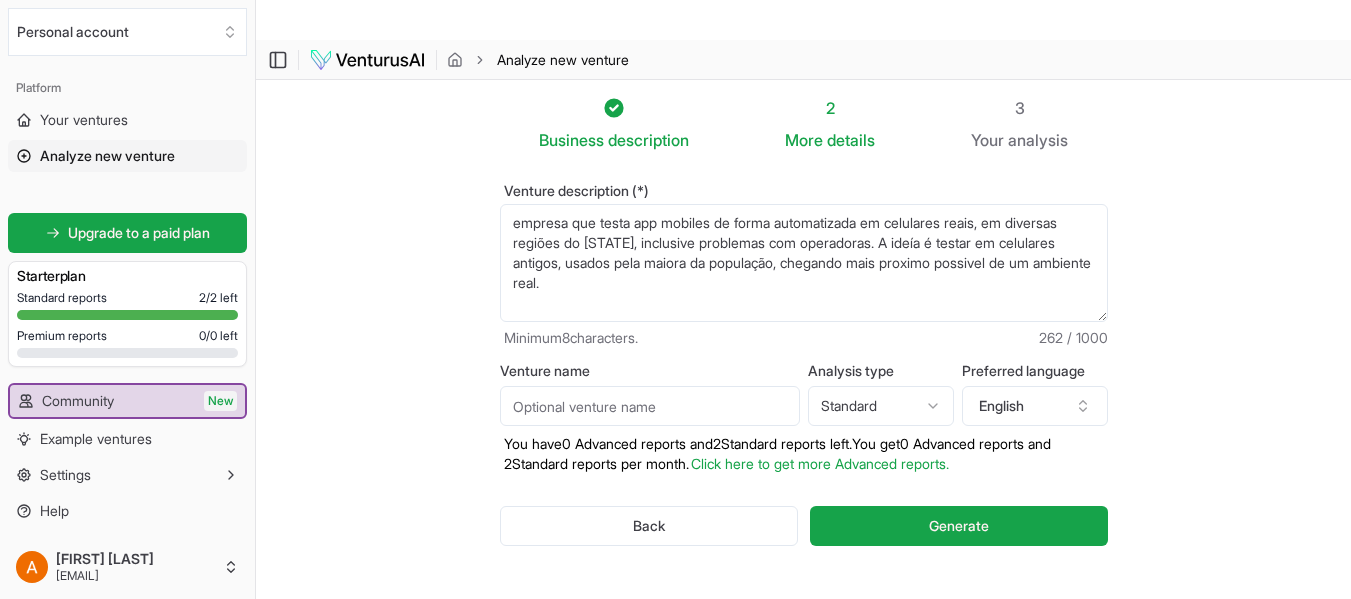 click on "empresa que testa app mobiles de forma automatizada em celulares reais, em diversas regiões do [STATE], inclusive problemas com operadoras. A ideía é testar em celulares antigos, usados pela maiora da população, chegando mais proximo possivel de um ambiente real." at bounding box center (804, 263) 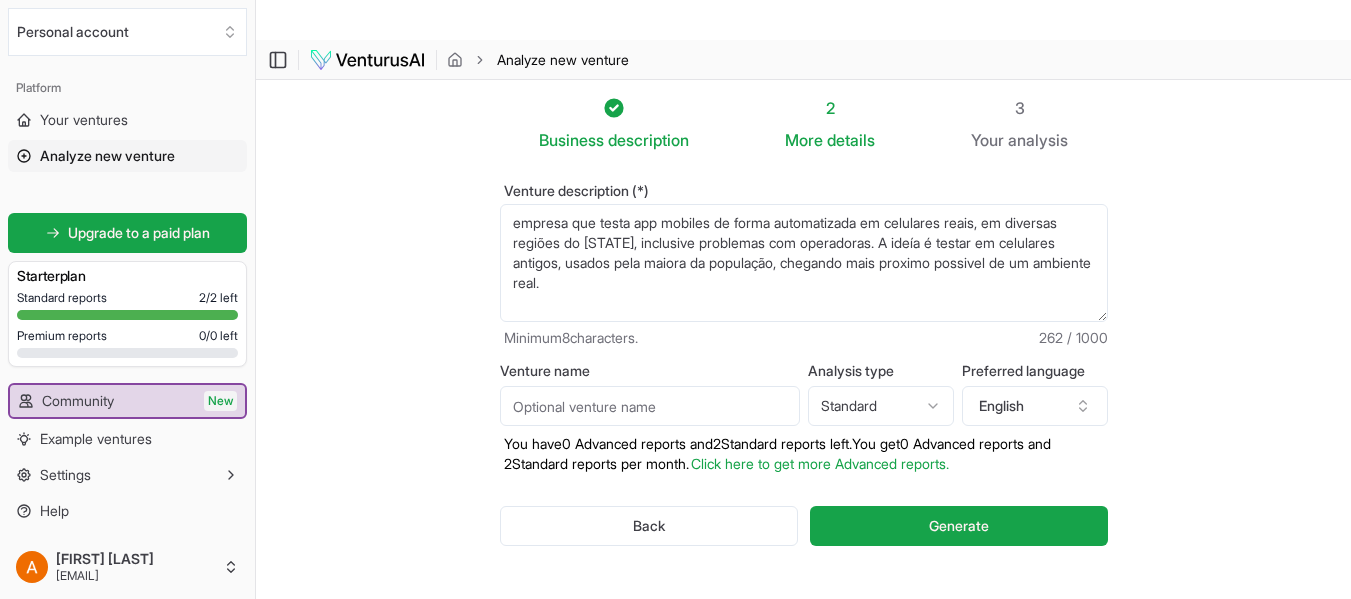 drag, startPoint x: 617, startPoint y: 258, endPoint x: 512, endPoint y: 163, distance: 141.59802 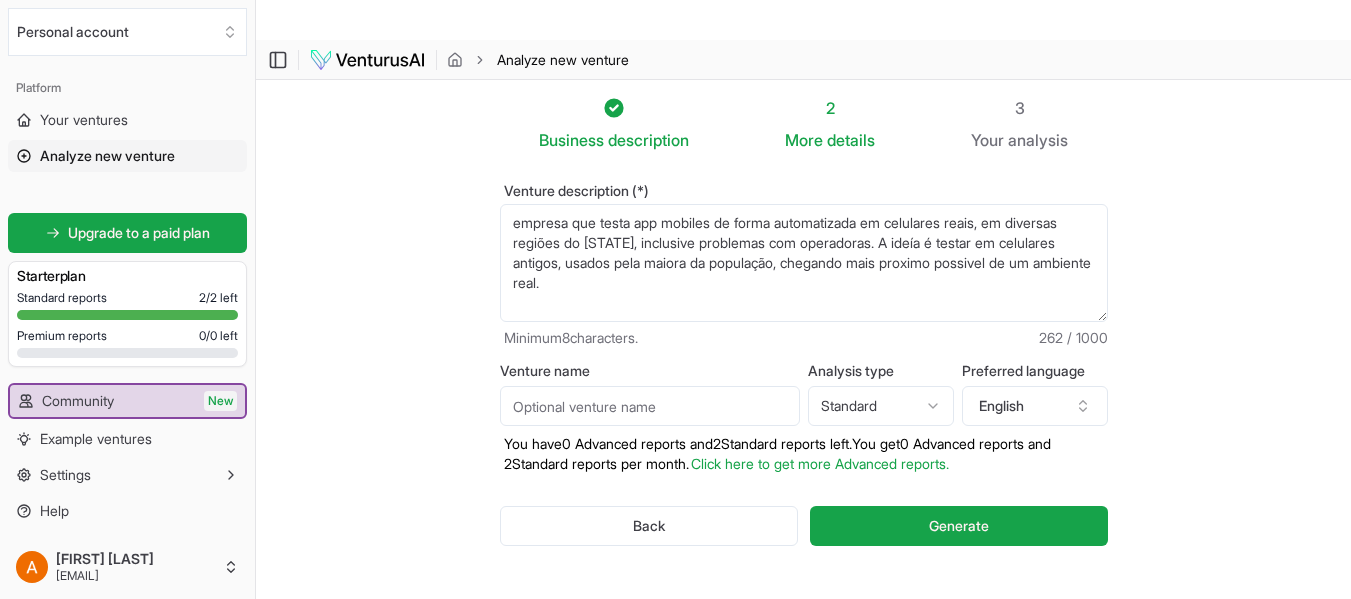 click on "empresa que testa app mobiles de forma automatizada em celulares reais, em diversas regiões do [STATE], inclusive problemas com operadoras. A ideía é testar em celulares antigos, usados pela maiora da população, chegando mais proximo possivel de um ambiente real." at bounding box center [804, 263] 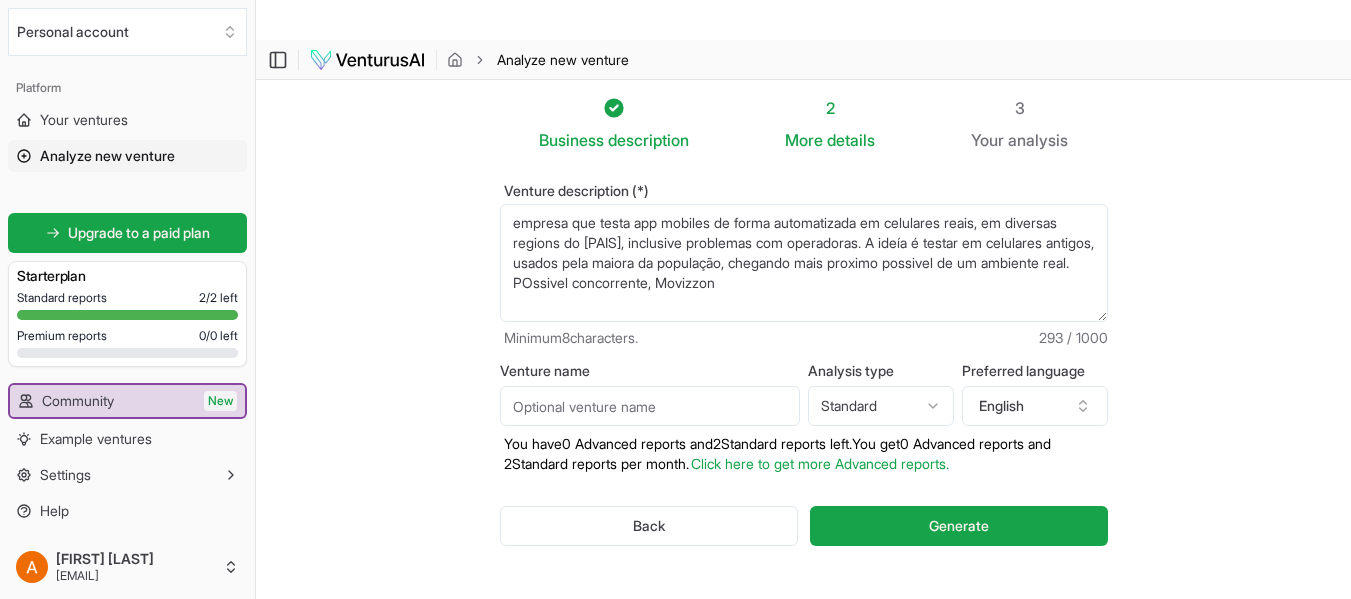 click on "empresa que testa app mobiles de forma automatizada em celulares reais, em diversas regiões do [STATE], inclusive problemas com operadoras. A ideía é testar em celulares antigos, usados pela maiora da população, chegando mais proximo possivel de um ambiente real." at bounding box center [804, 263] 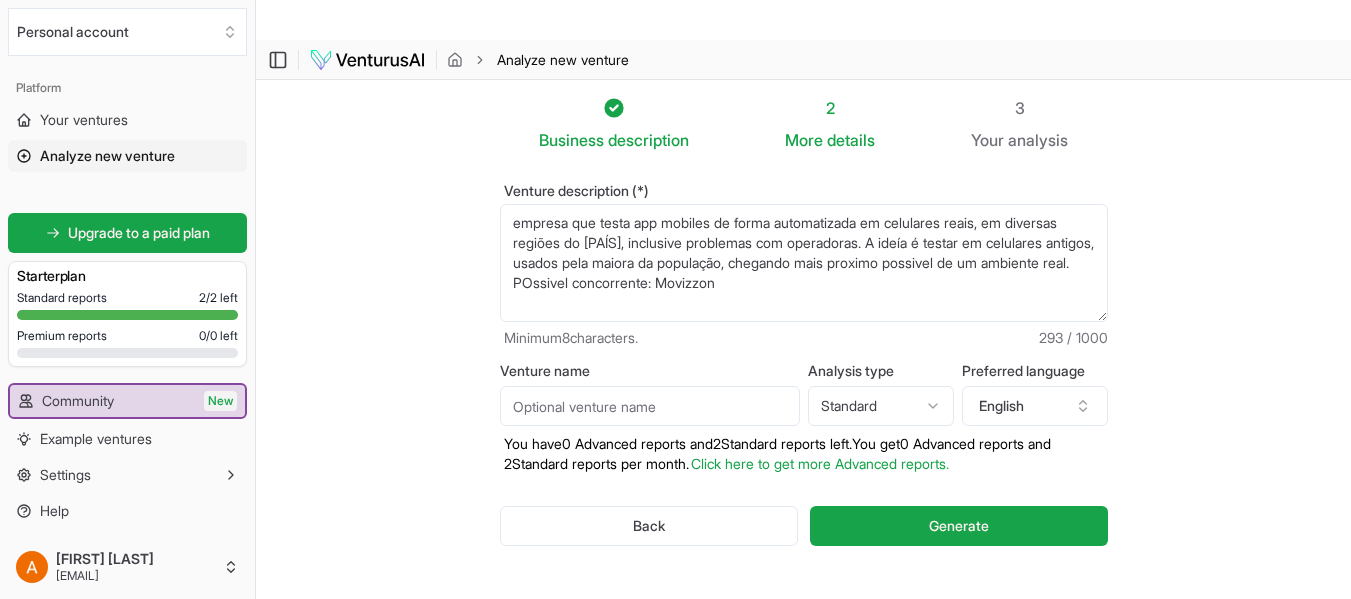 drag, startPoint x: 848, startPoint y: 259, endPoint x: 413, endPoint y: 147, distance: 449.18704 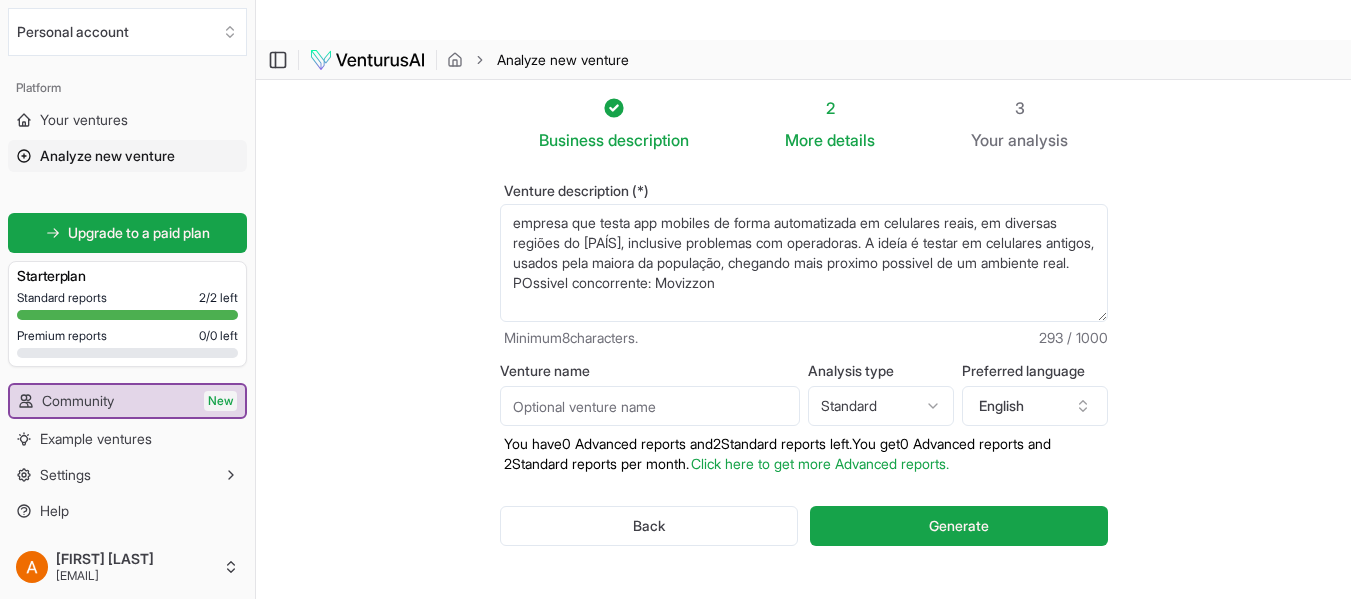 click on "empresa que testa app mobiles de forma automatizada em celulares reais, em diversas regiões do [PAÍS], inclusive problemas com operadoras. A ideía é testar em celulares antigos, usados pela maiora da população, chegando mais proximo possivel de um ambiente real. POssivel concorrente: Movizzon" at bounding box center [804, 263] 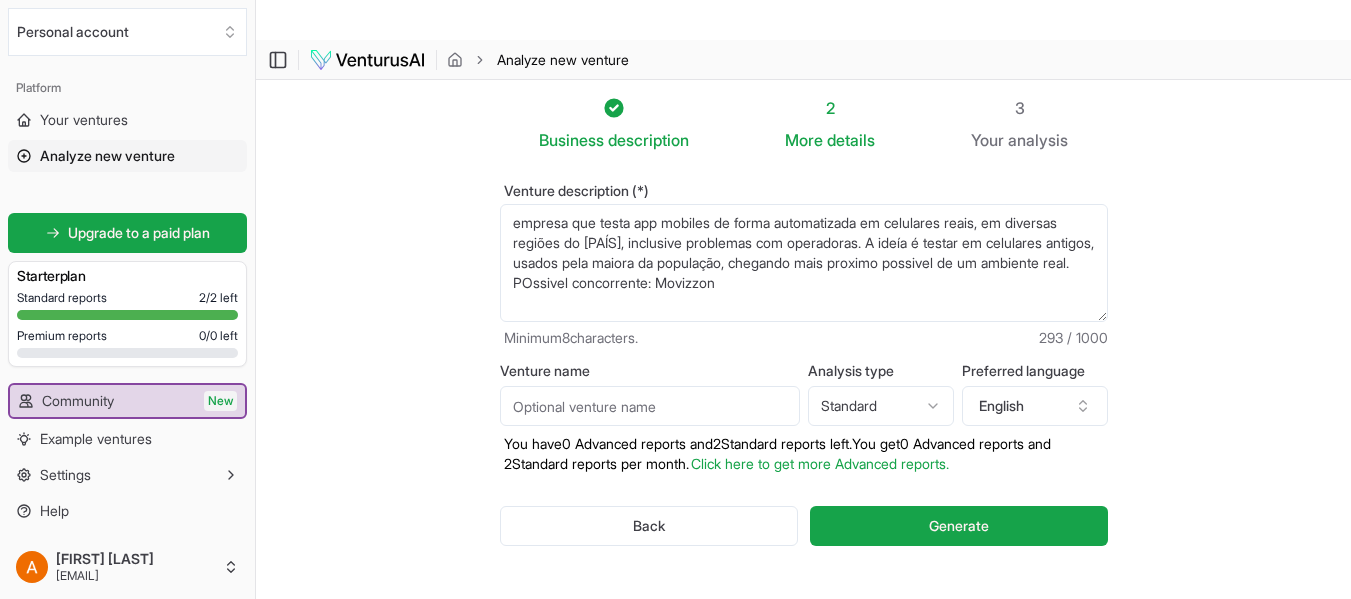 drag, startPoint x: 870, startPoint y: 257, endPoint x: 367, endPoint y: 136, distance: 517.349 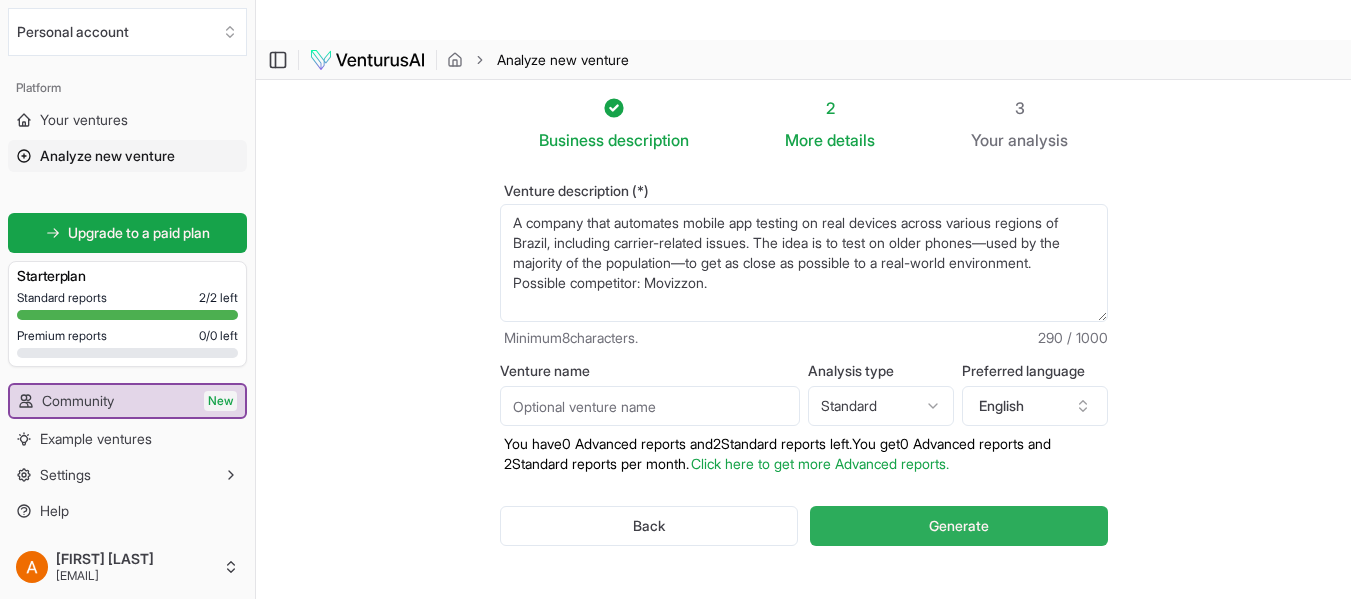 type on "A company that automates mobile app testing on real devices across various regions of Brazil, including carrier-related issues. The idea is to test on older phones—used by the majority of the population—to get as close as possible to a real-world environment.
Possible competitor: Movizzon." 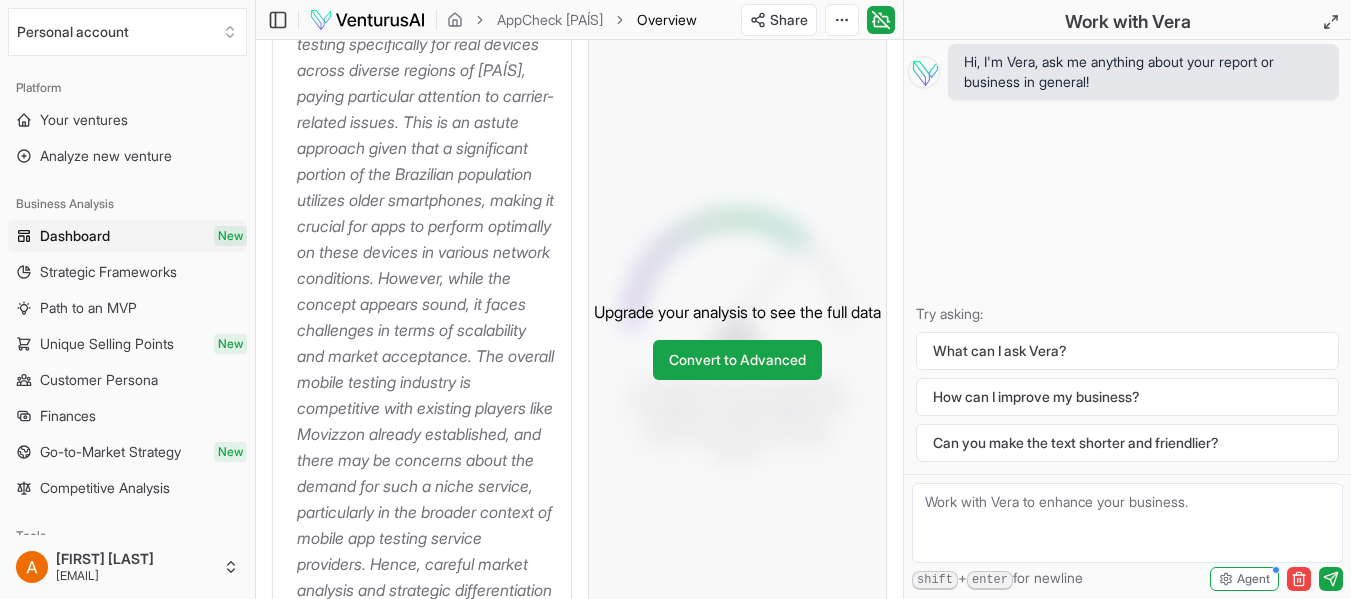 scroll, scrollTop: 500, scrollLeft: 0, axis: vertical 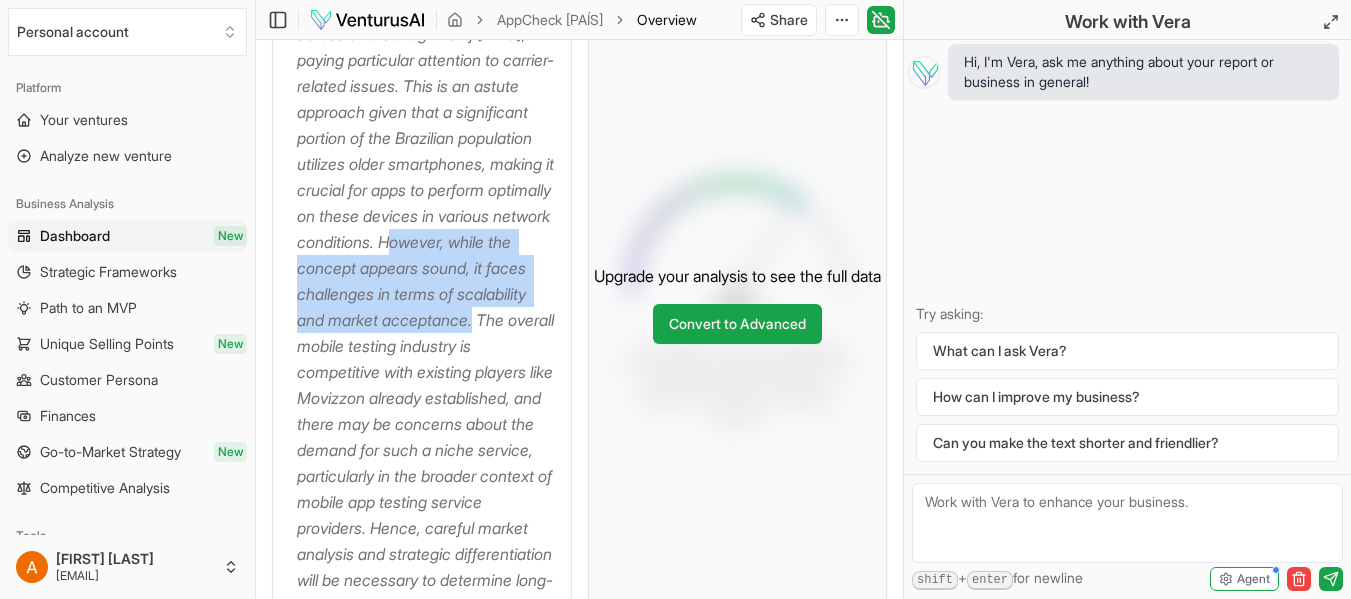 drag, startPoint x: 393, startPoint y: 229, endPoint x: 479, endPoint y: 307, distance: 116.1034 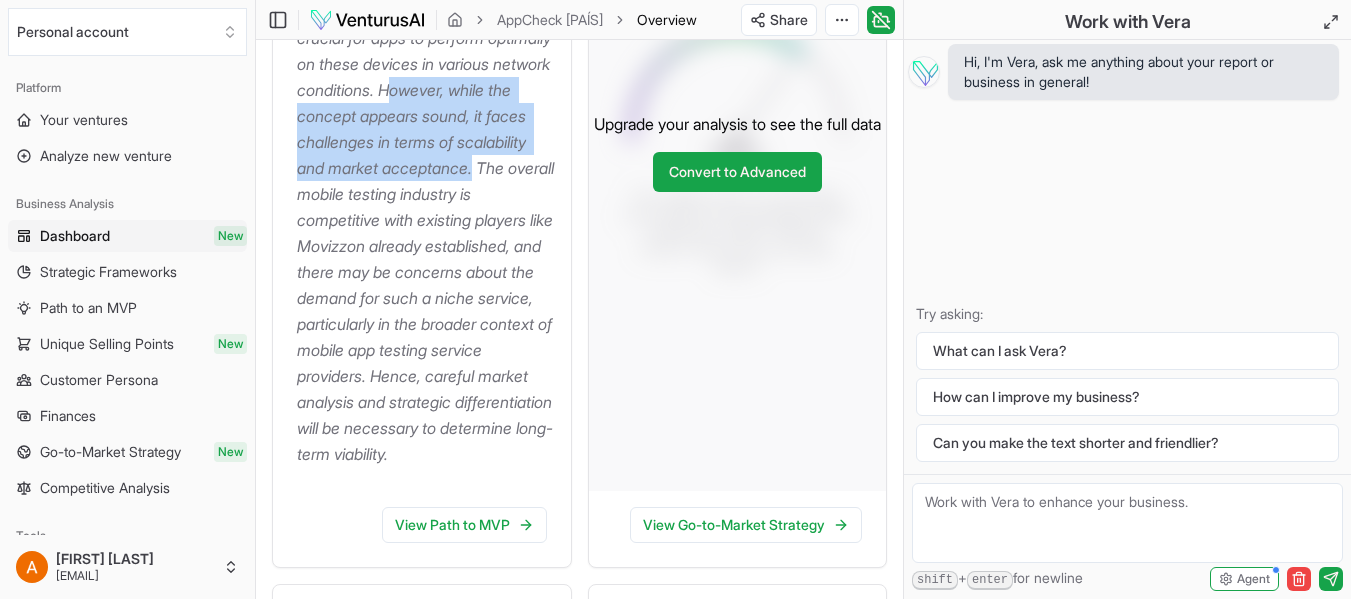 scroll, scrollTop: 700, scrollLeft: 0, axis: vertical 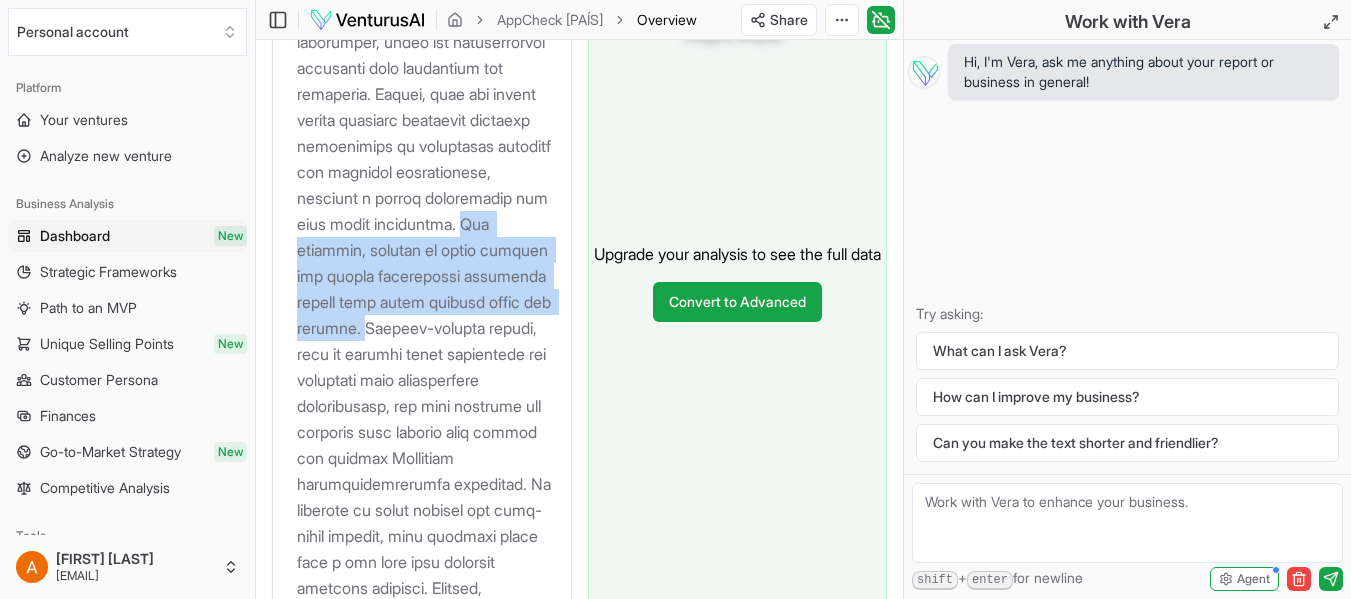 drag, startPoint x: 389, startPoint y: 258, endPoint x: 544, endPoint y: 337, distance: 173.97127 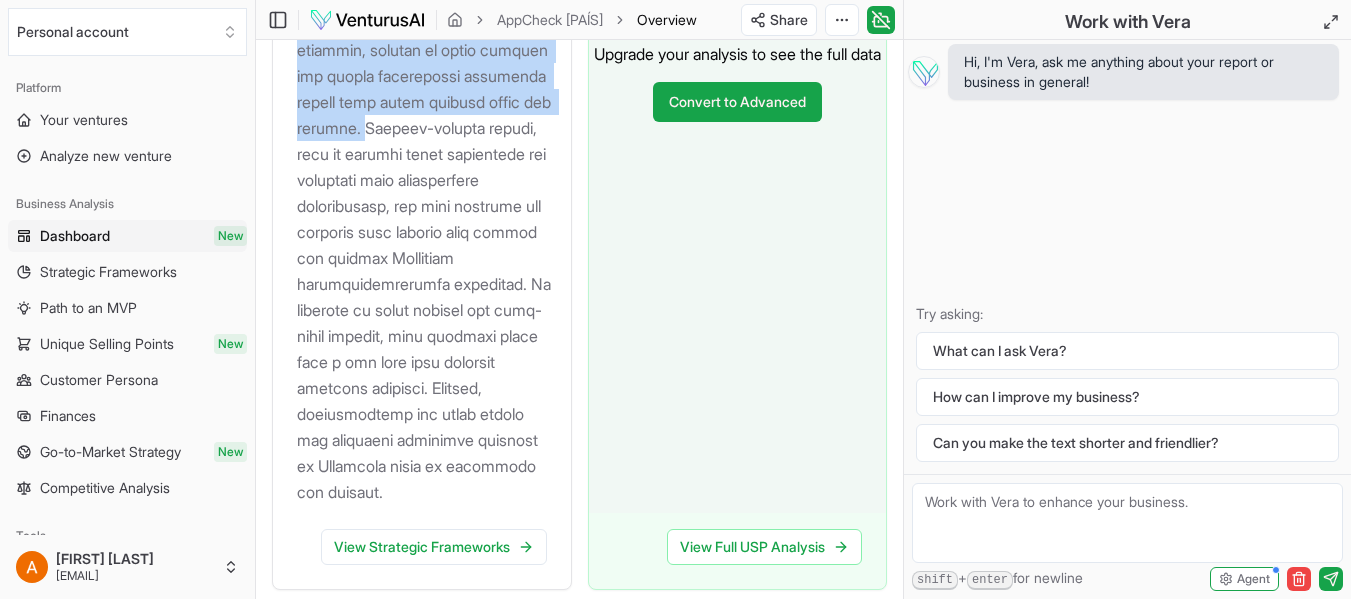scroll, scrollTop: 3101, scrollLeft: 0, axis: vertical 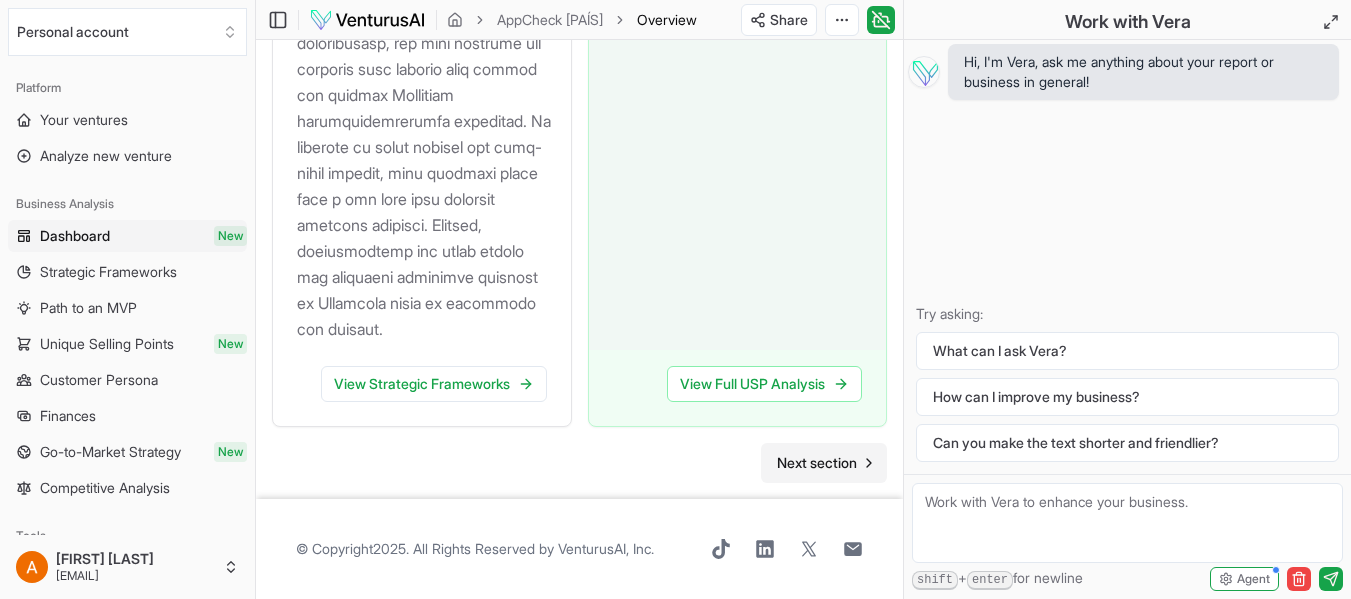 click on "Next section" at bounding box center [817, 463] 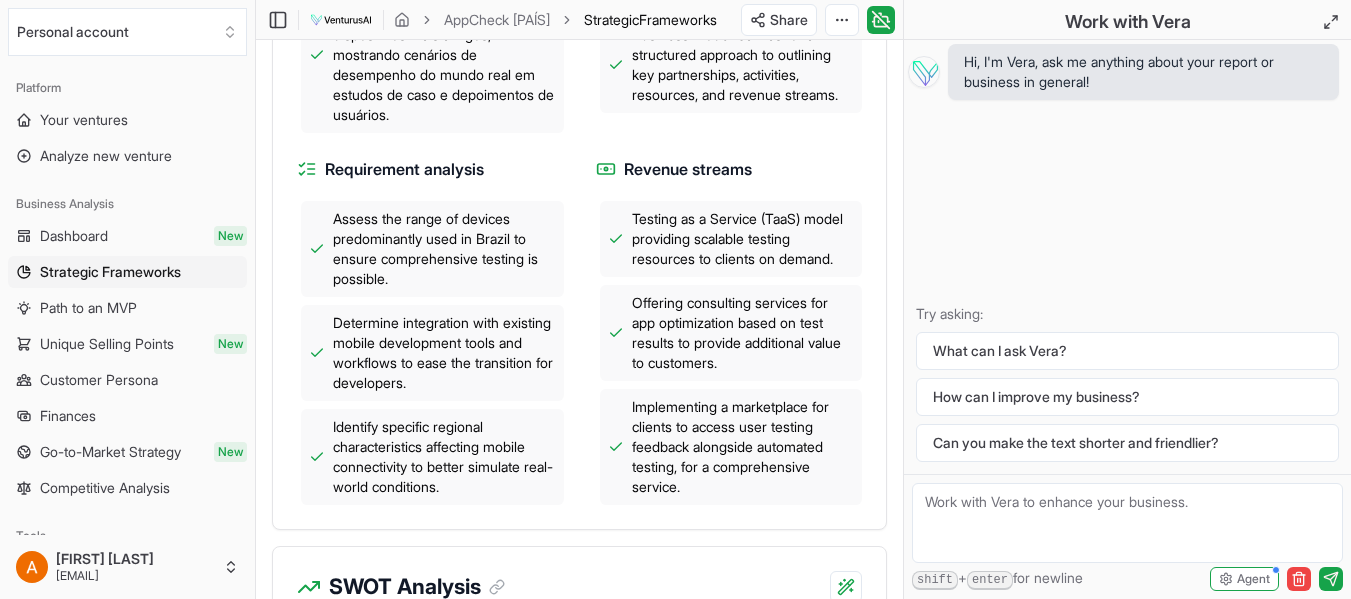 scroll, scrollTop: 1300, scrollLeft: 0, axis: vertical 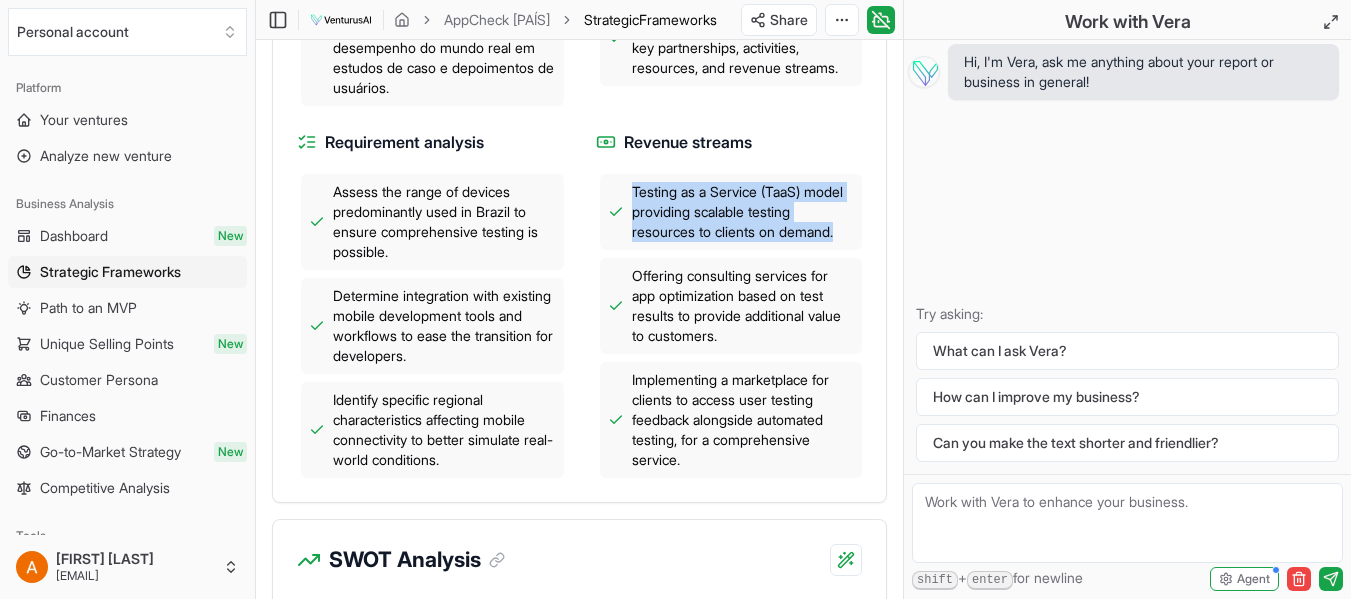 drag, startPoint x: 633, startPoint y: 154, endPoint x: 846, endPoint y: 192, distance: 216.36311 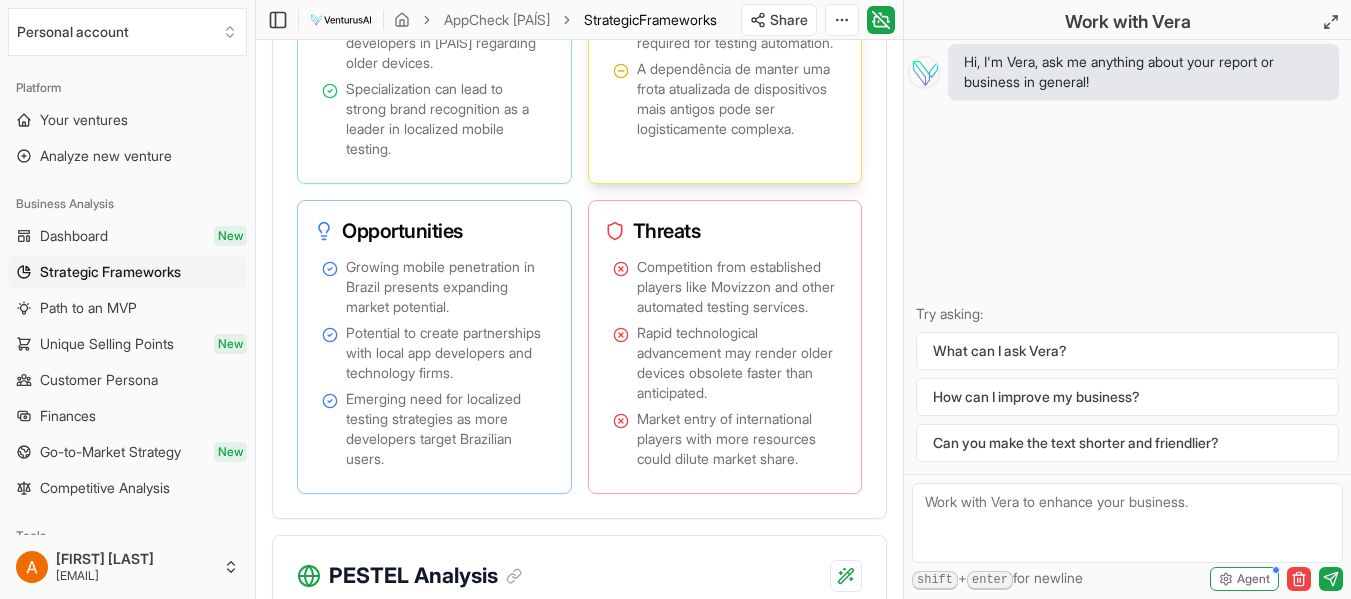 scroll, scrollTop: 2100, scrollLeft: 0, axis: vertical 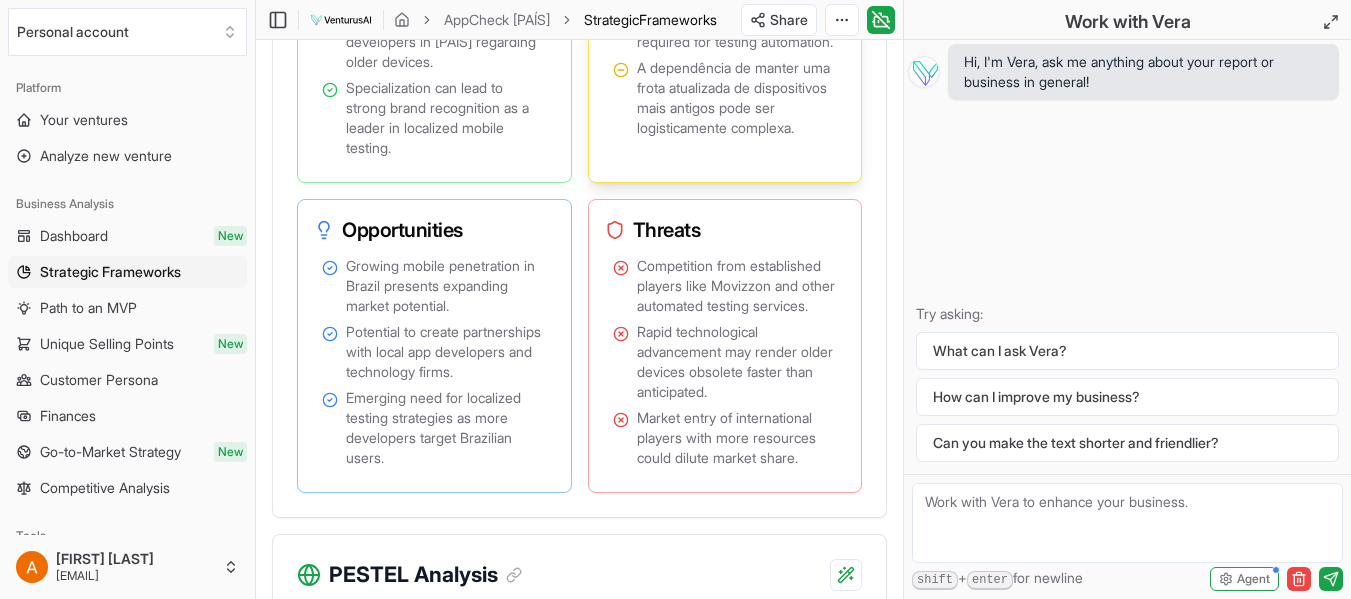 click on "A dependência de manter uma frota atualizada de dispositivos mais antigos pode ser logisticamente complexa." at bounding box center (737, 98) 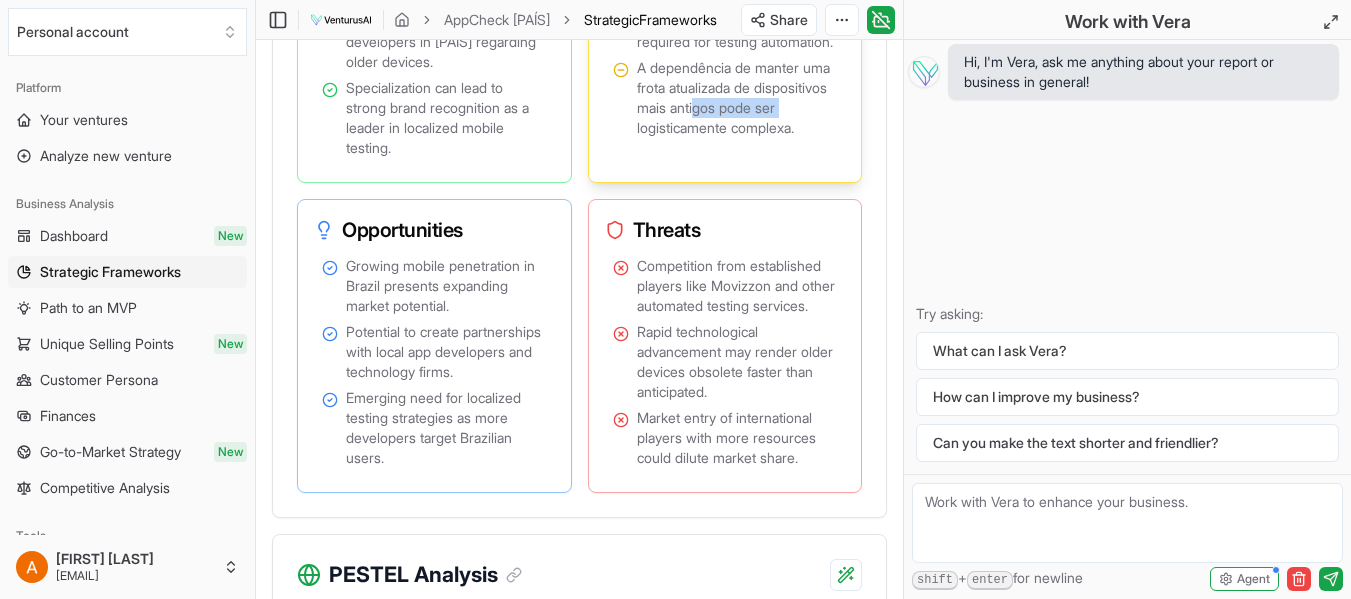 click on "A dependência de manter uma frota atualizada de dispositivos mais antigos pode ser logisticamente complexa." at bounding box center [737, 98] 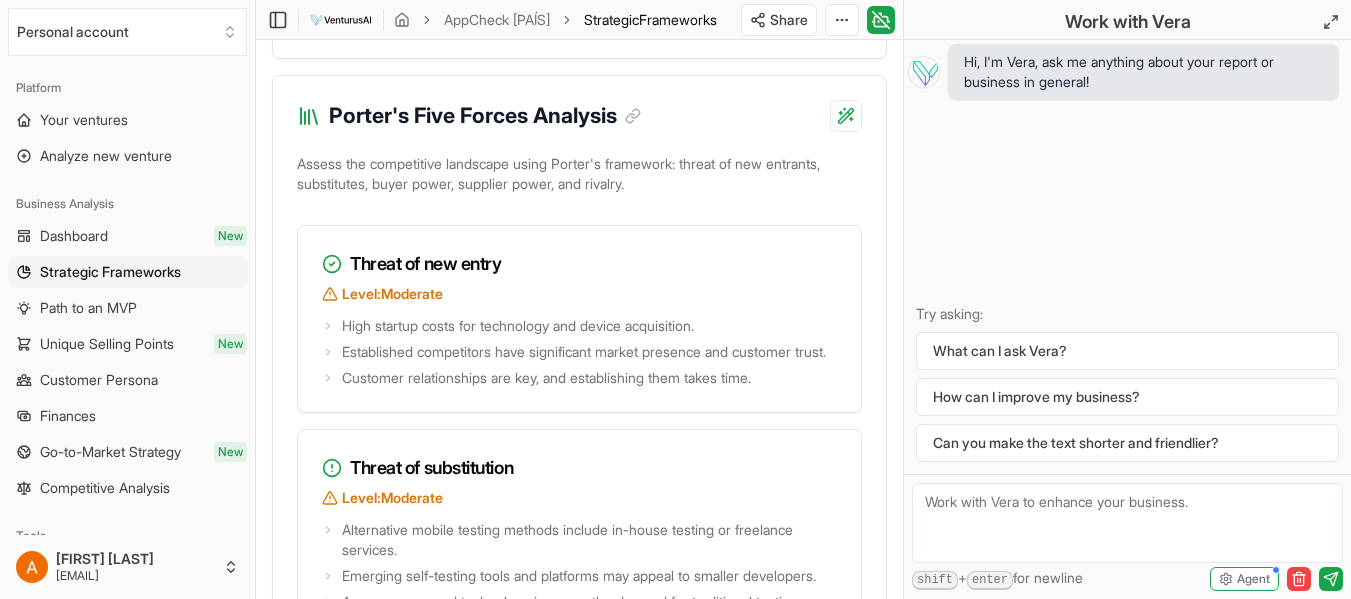 scroll, scrollTop: 3900, scrollLeft: 0, axis: vertical 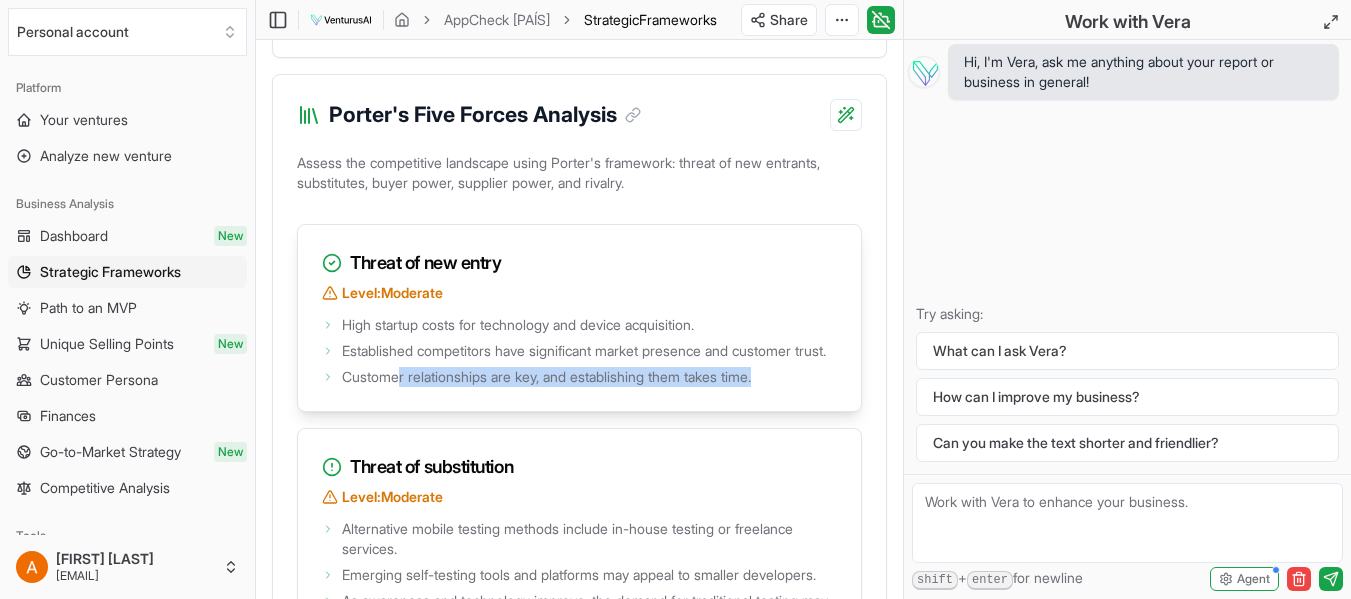 drag, startPoint x: 398, startPoint y: 398, endPoint x: 807, endPoint y: 413, distance: 409.27496 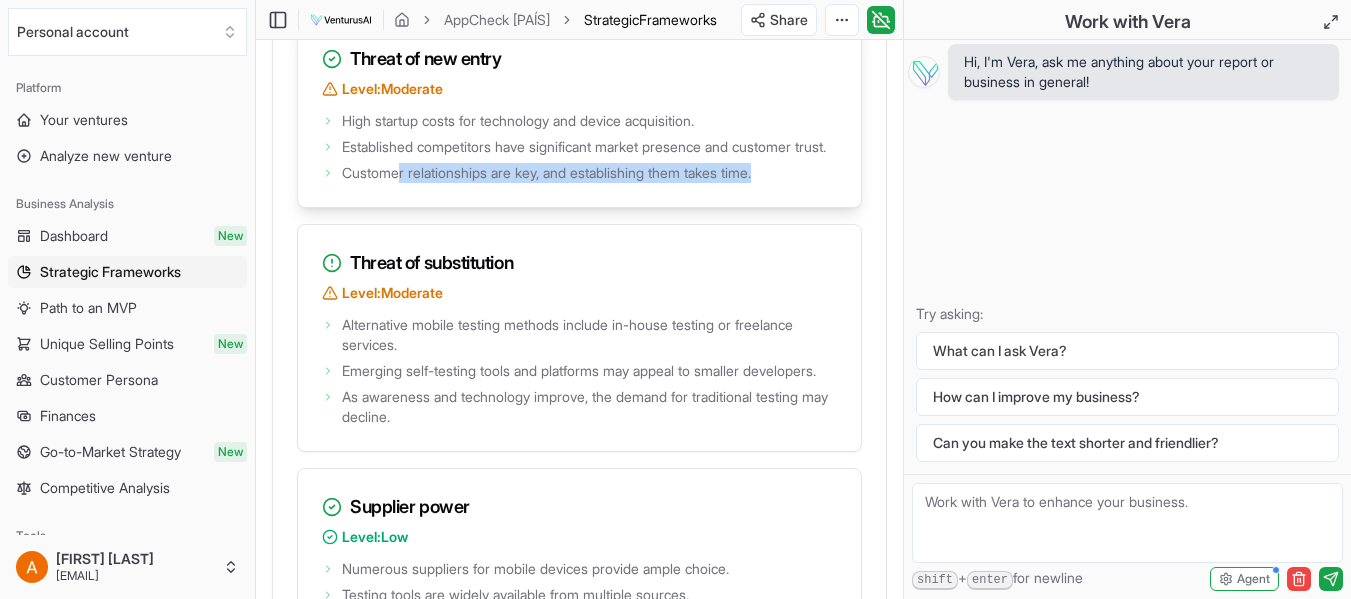 scroll, scrollTop: 4200, scrollLeft: 0, axis: vertical 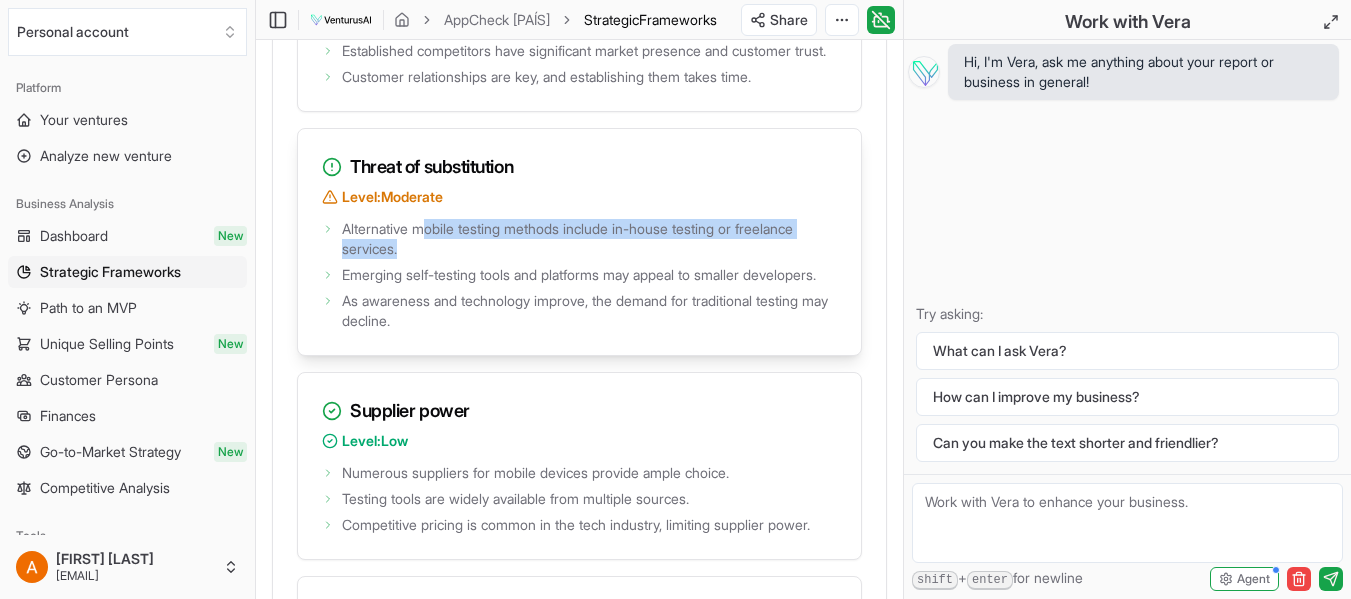 drag, startPoint x: 426, startPoint y: 255, endPoint x: 744, endPoint y: 276, distance: 318.69263 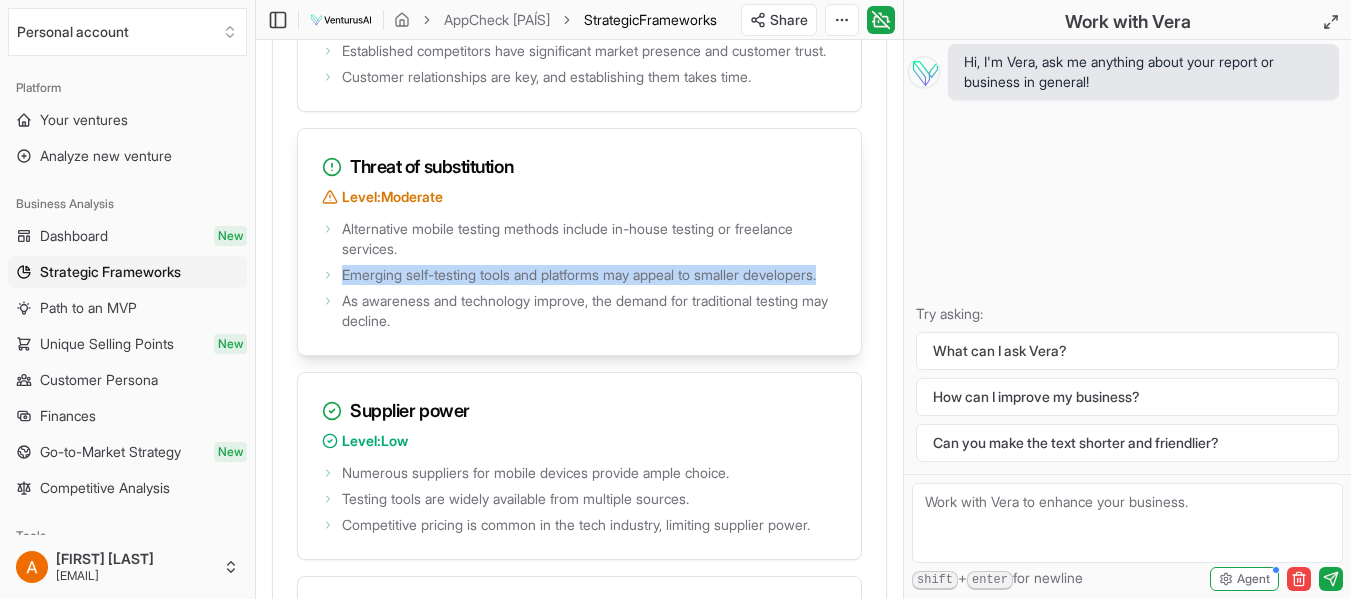 drag, startPoint x: 339, startPoint y: 301, endPoint x: 469, endPoint y: 324, distance: 132.01894 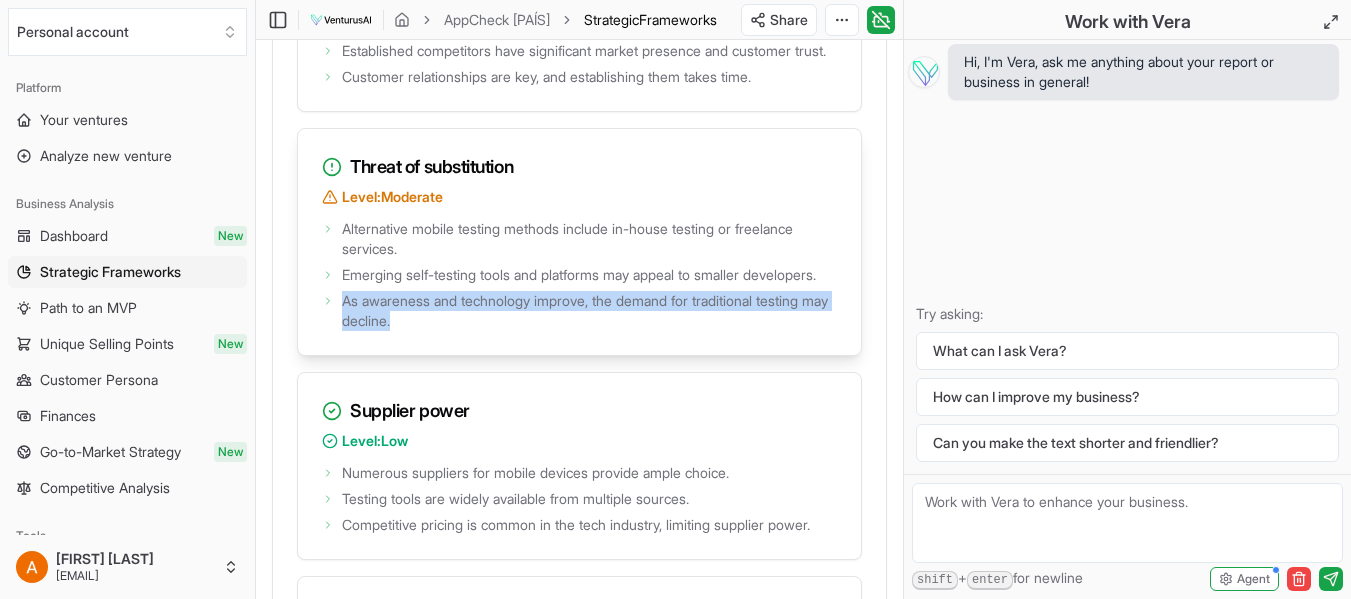 drag, startPoint x: 342, startPoint y: 348, endPoint x: 482, endPoint y: 371, distance: 141.87671 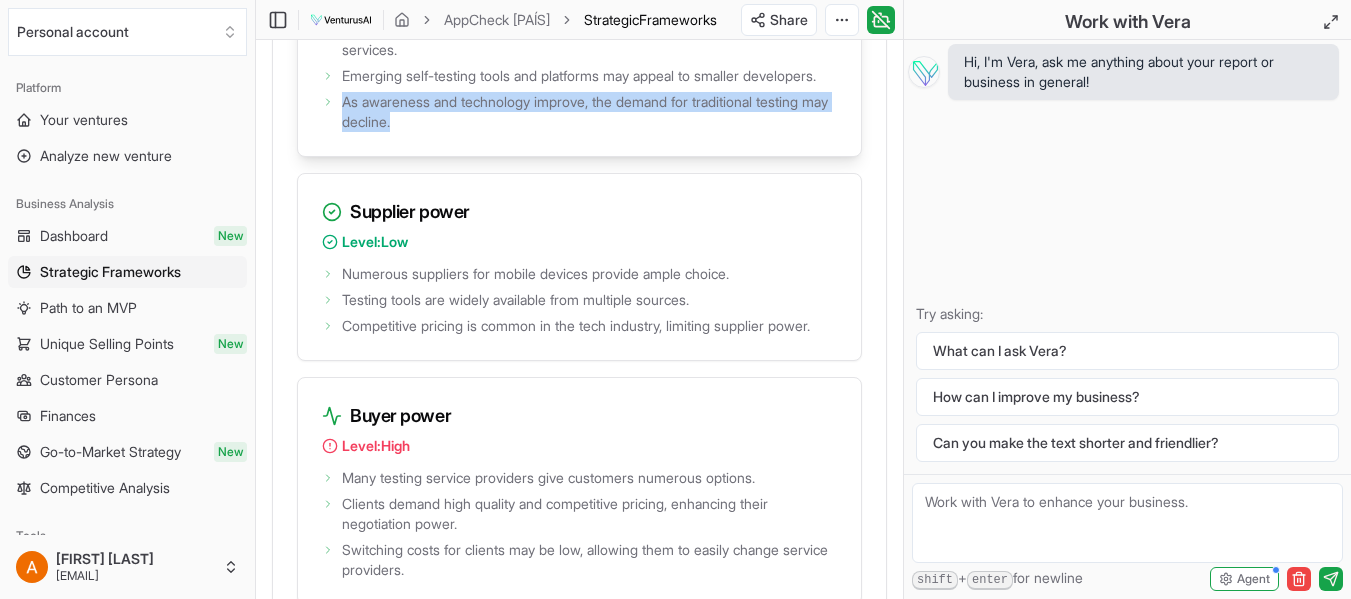 scroll, scrollTop: 4400, scrollLeft: 0, axis: vertical 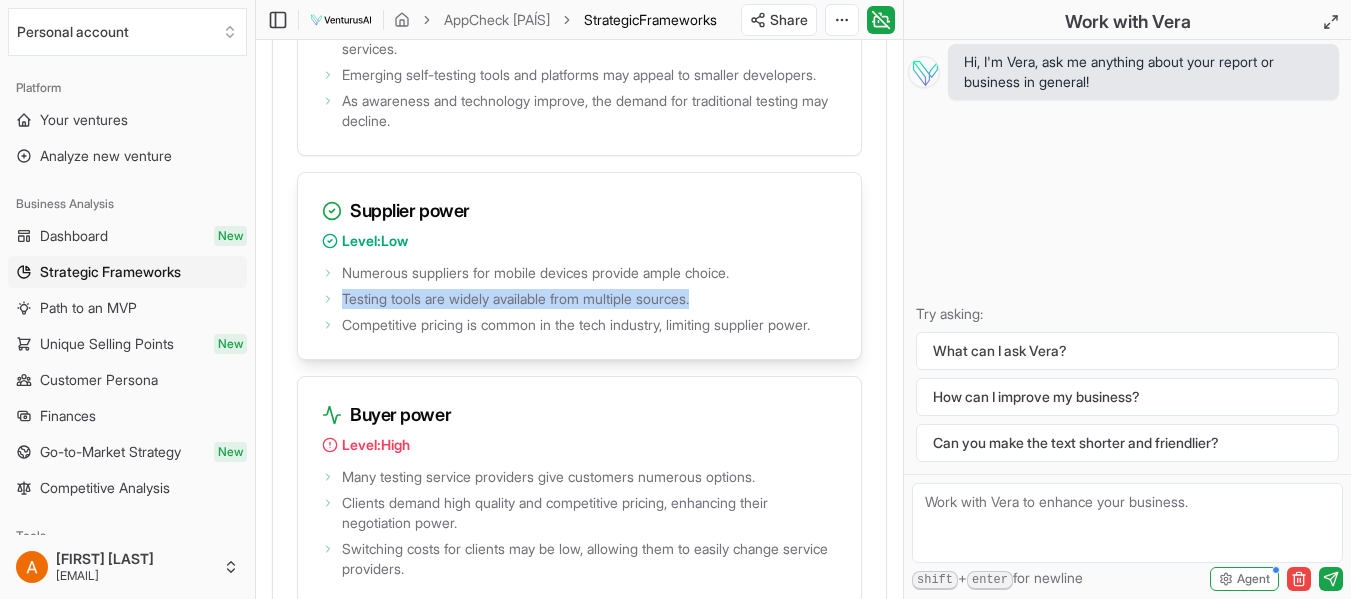 drag, startPoint x: 342, startPoint y: 343, endPoint x: 783, endPoint y: 350, distance: 441.05554 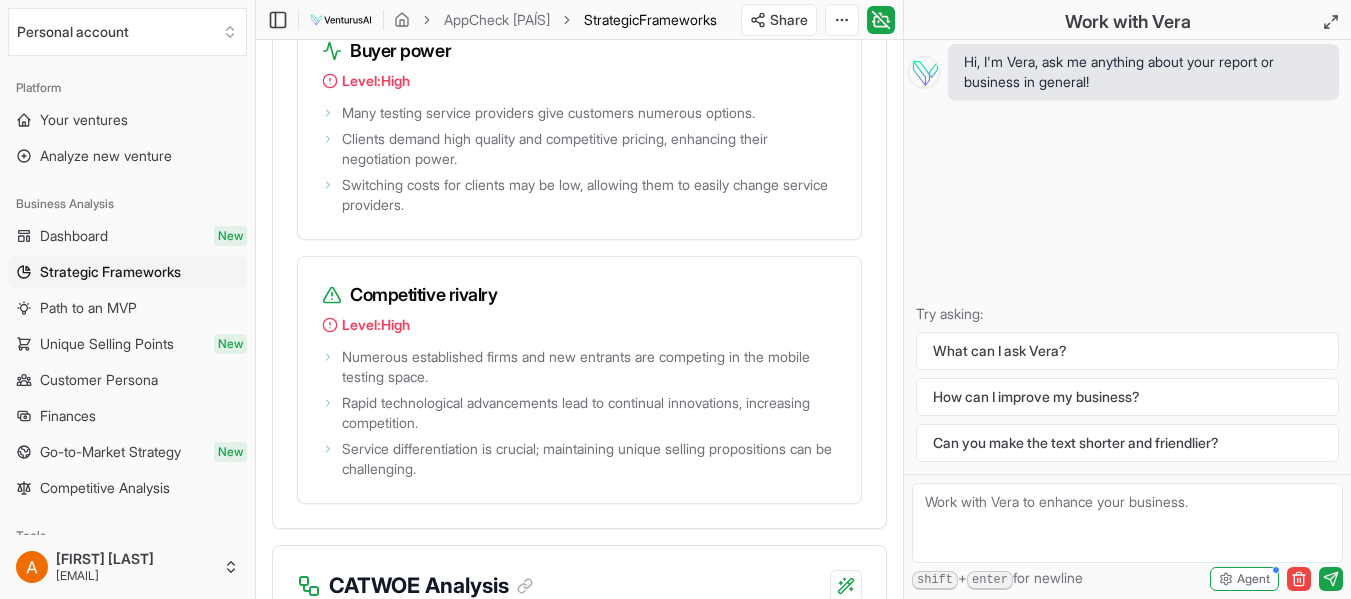 scroll, scrollTop: 4800, scrollLeft: 0, axis: vertical 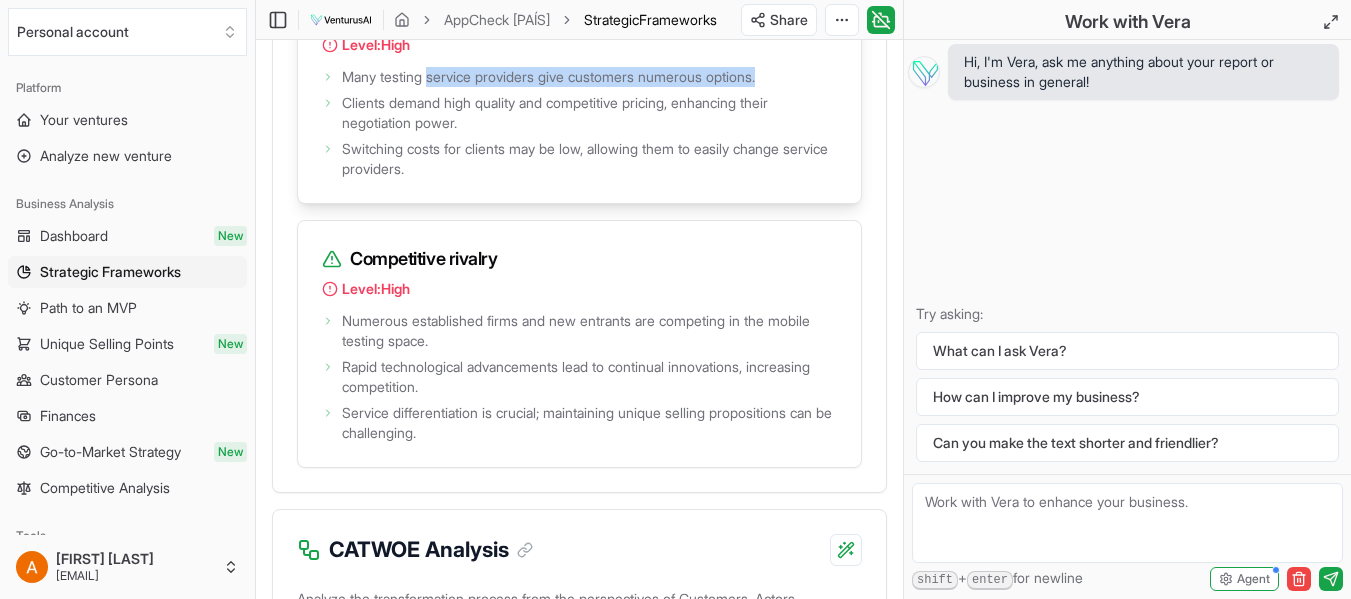 drag, startPoint x: 430, startPoint y: 142, endPoint x: 785, endPoint y: 148, distance: 355.0507 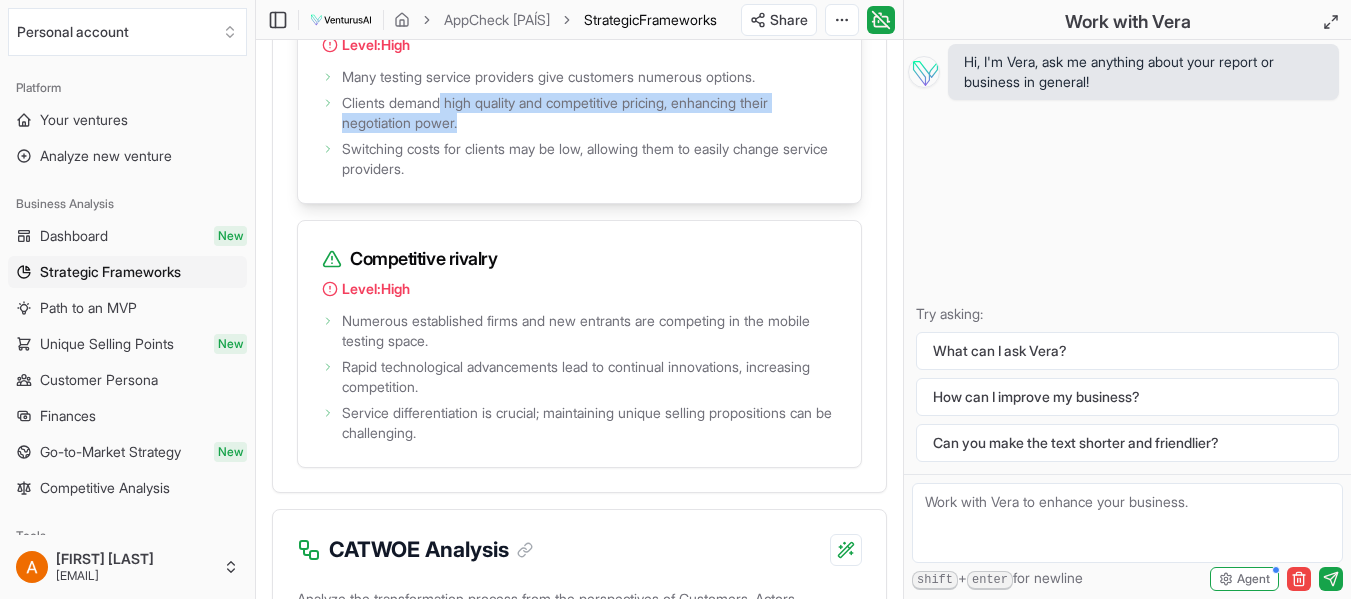 drag, startPoint x: 443, startPoint y: 170, endPoint x: 699, endPoint y: 189, distance: 256.7041 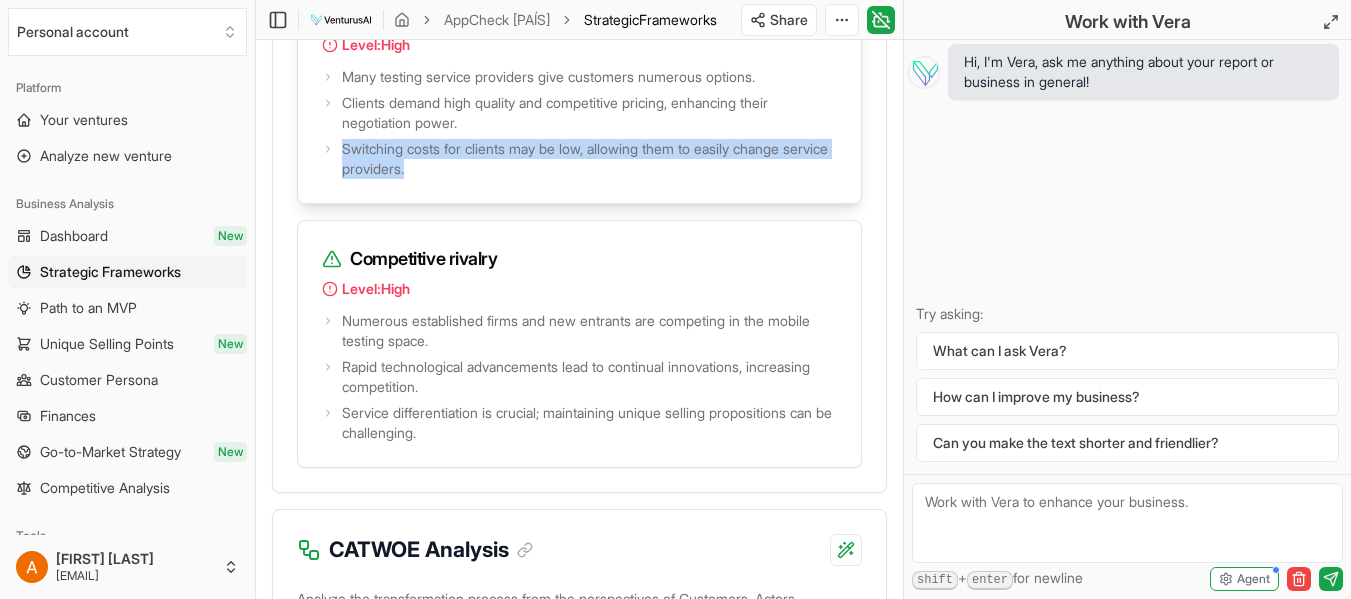 drag, startPoint x: 343, startPoint y: 216, endPoint x: 479, endPoint y: 237, distance: 137.61177 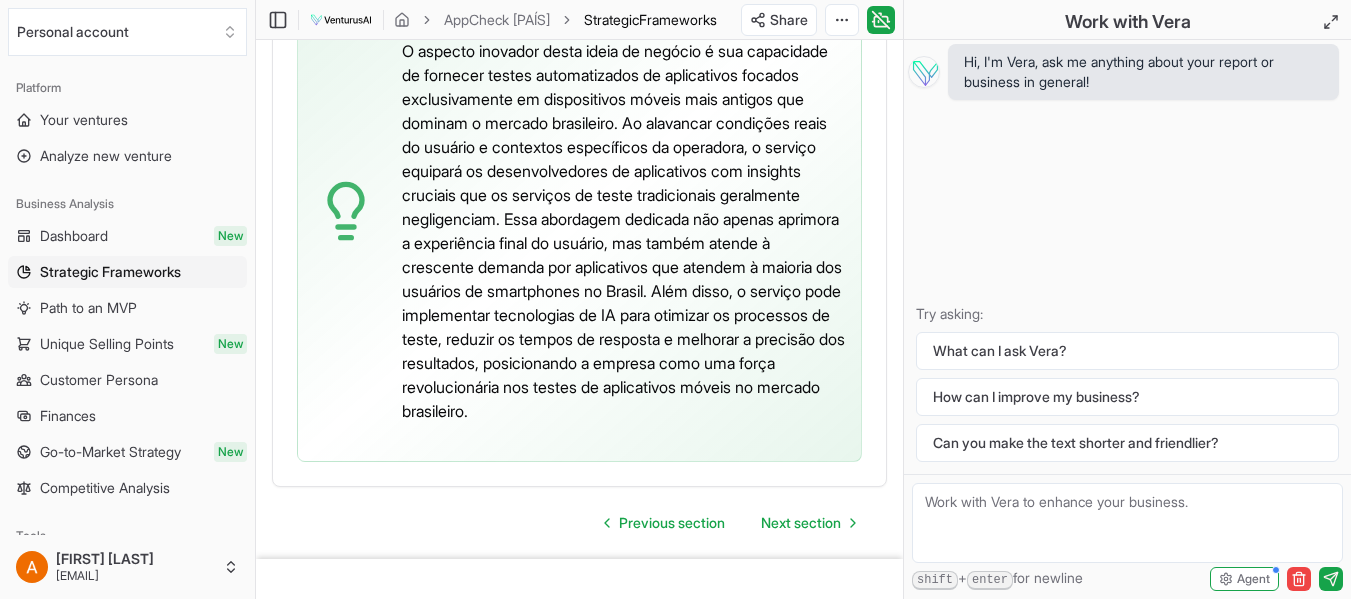 scroll, scrollTop: 6400, scrollLeft: 0, axis: vertical 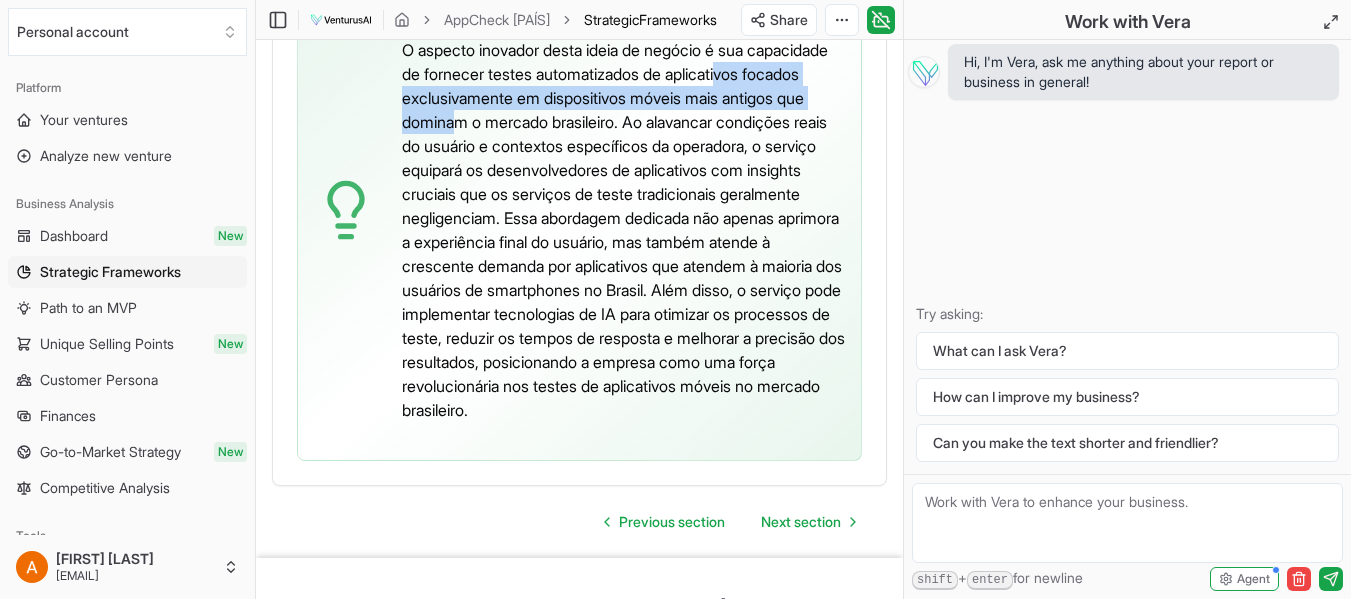 drag, startPoint x: 406, startPoint y: 229, endPoint x: 533, endPoint y: 255, distance: 129.6341 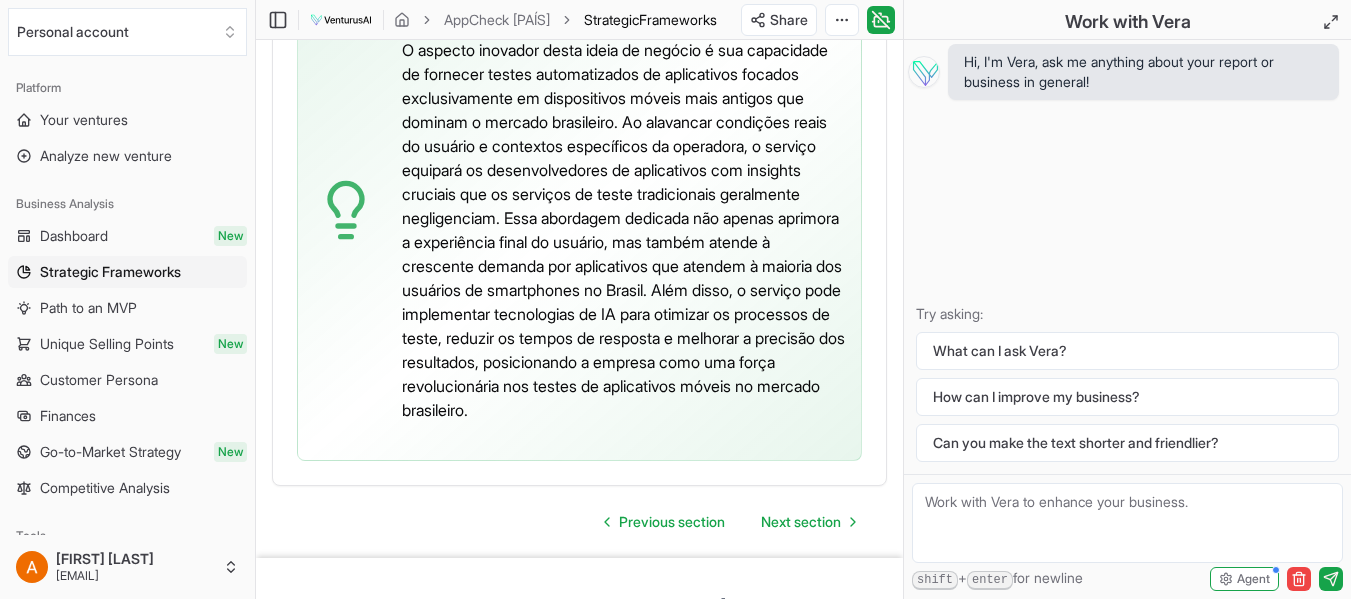 click on "O aspecto inovador desta ideia de negócio é sua capacidade de fornecer testes automatizados de aplicativos focados exclusivamente em dispositivos móveis mais antigos que dominam o mercado brasileiro. Ao alavancar condições reais do usuário e contextos específicos da operadora, o serviço equipará os desenvolvedores de aplicativos com insights cruciais que os serviços de teste tradicionais geralmente negligenciam. Essa abordagem dedicada não apenas aprimora a experiência final do usuário, mas também atende à crescente demanda por aplicativos que atendem à maioria dos usuários de smartphones no Brasil. Além disso, o serviço pode implementar tecnologias de IA para otimizar os processos de teste, reduzir os tempos de resposta e melhorar a precisão dos resultados, posicionando a empresa como uma força revolucionária nos testes de aplicativos móveis no mercado brasileiro." at bounding box center (623, 230) 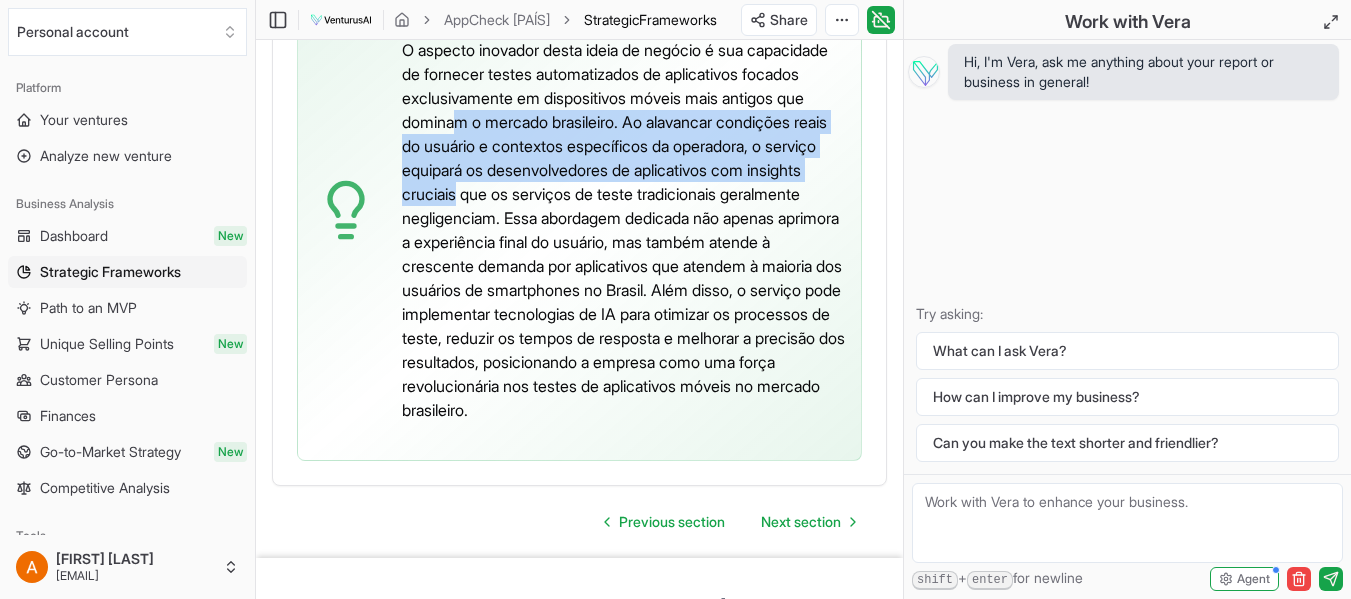 drag, startPoint x: 533, startPoint y: 247, endPoint x: 587, endPoint y: 317, distance: 88.40814 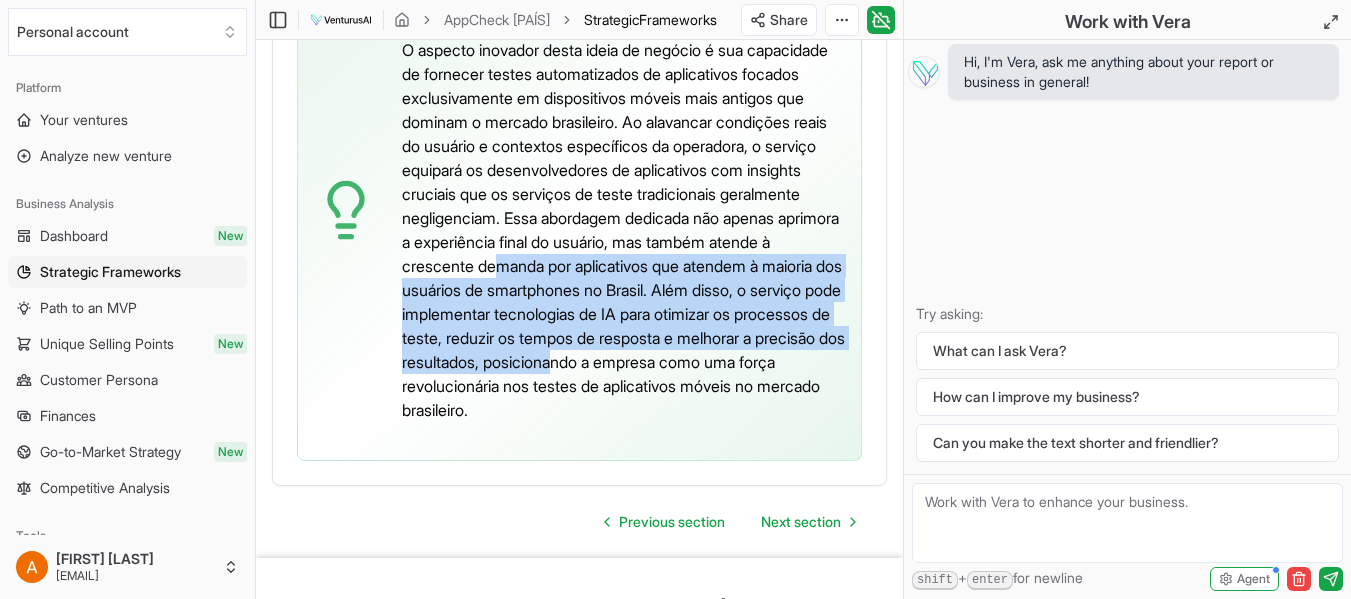 drag, startPoint x: 608, startPoint y: 387, endPoint x: 850, endPoint y: 491, distance: 263.40085 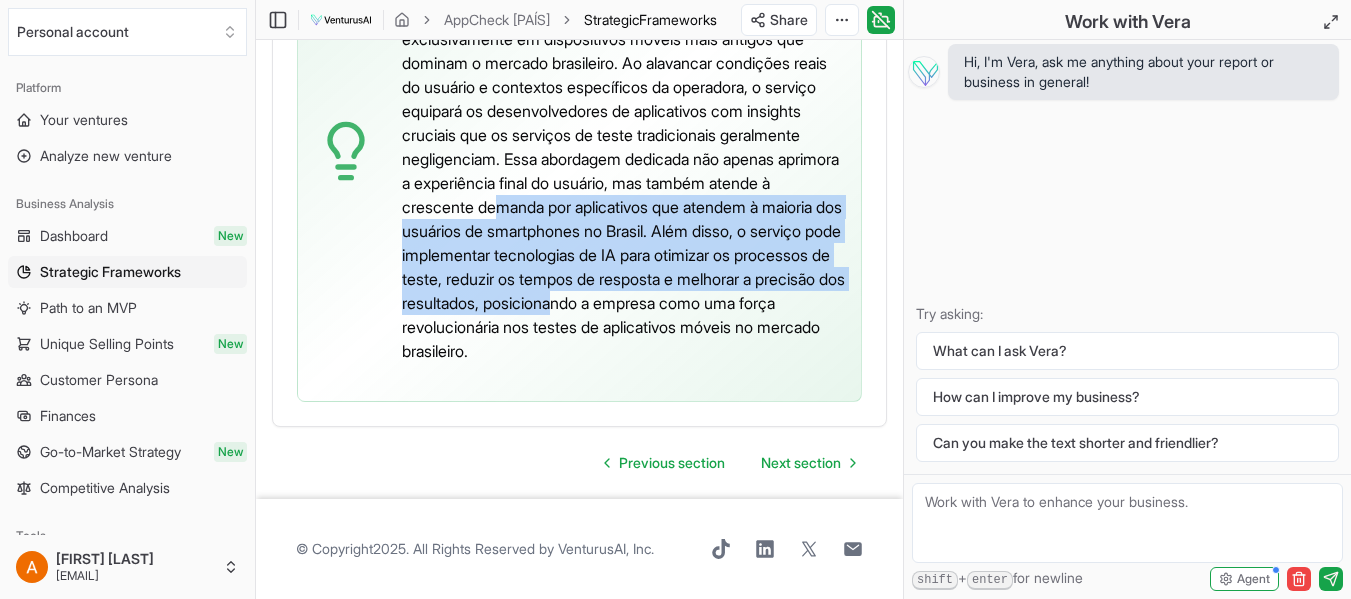 scroll, scrollTop: 6537, scrollLeft: 0, axis: vertical 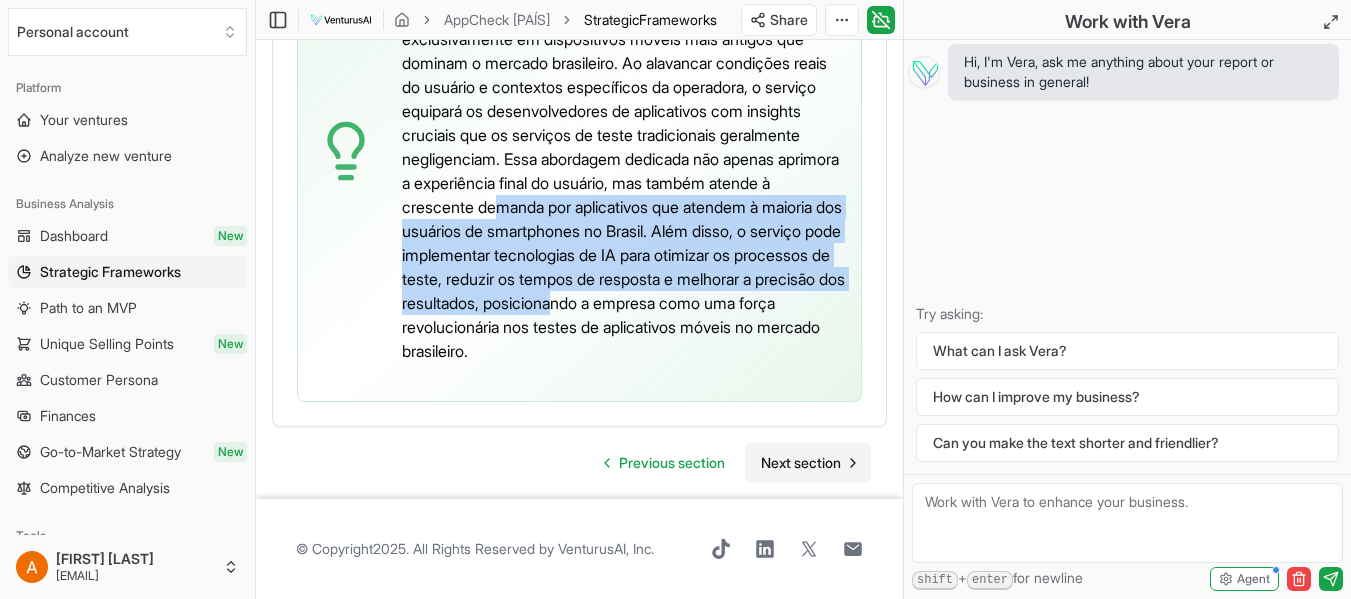 click 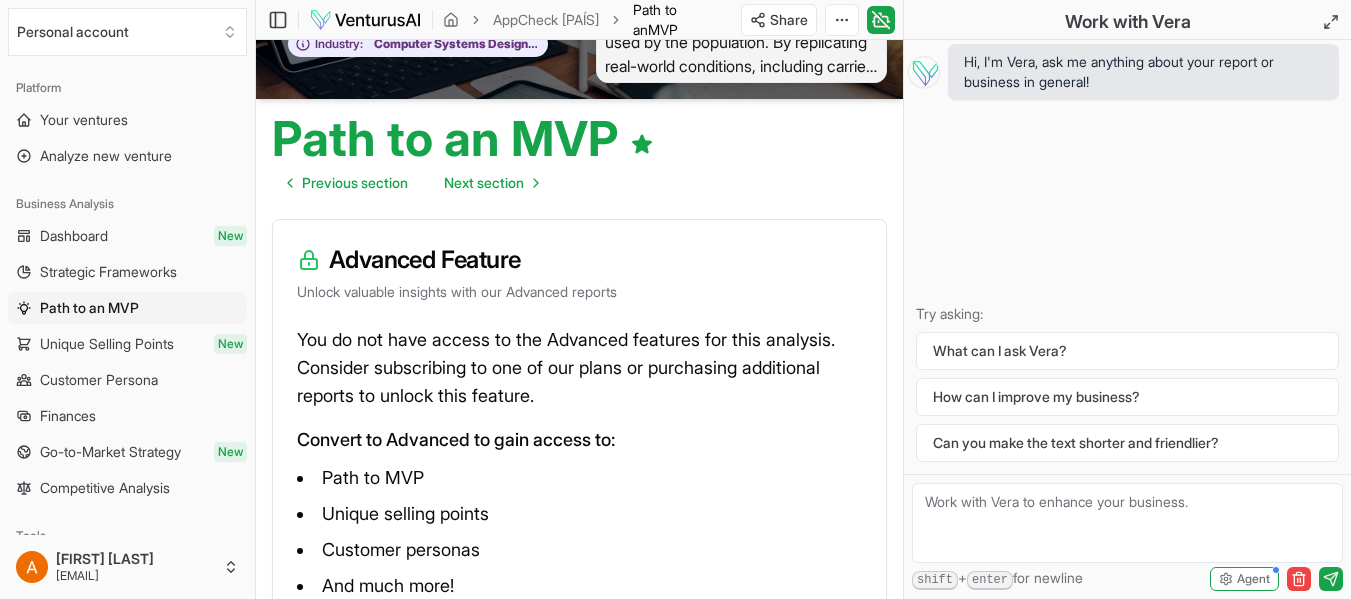 scroll, scrollTop: 0, scrollLeft: 0, axis: both 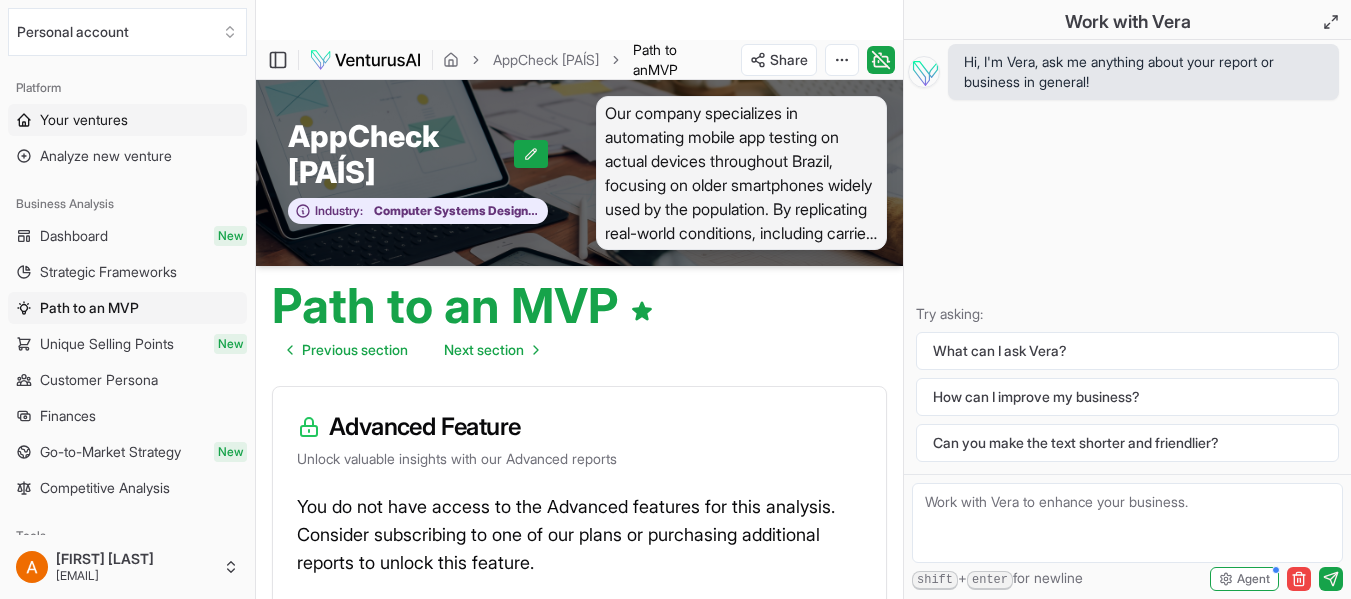 click on "Your ventures" at bounding box center [84, 120] 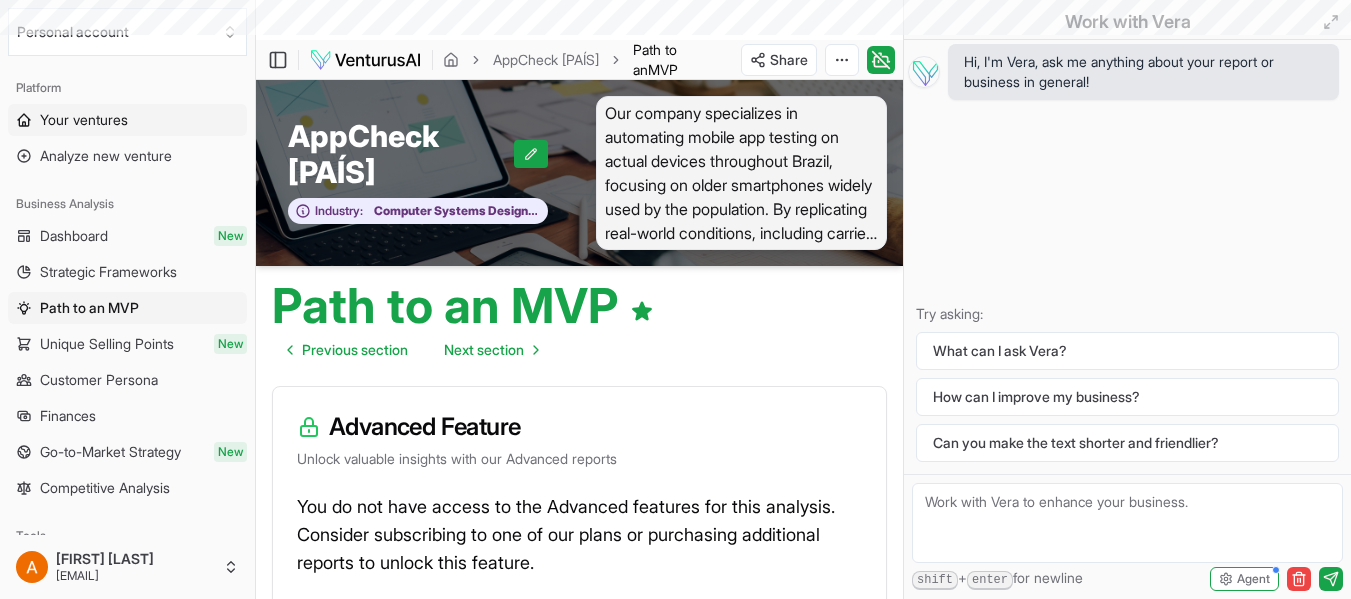 click on "Your ventures" at bounding box center [84, 120] 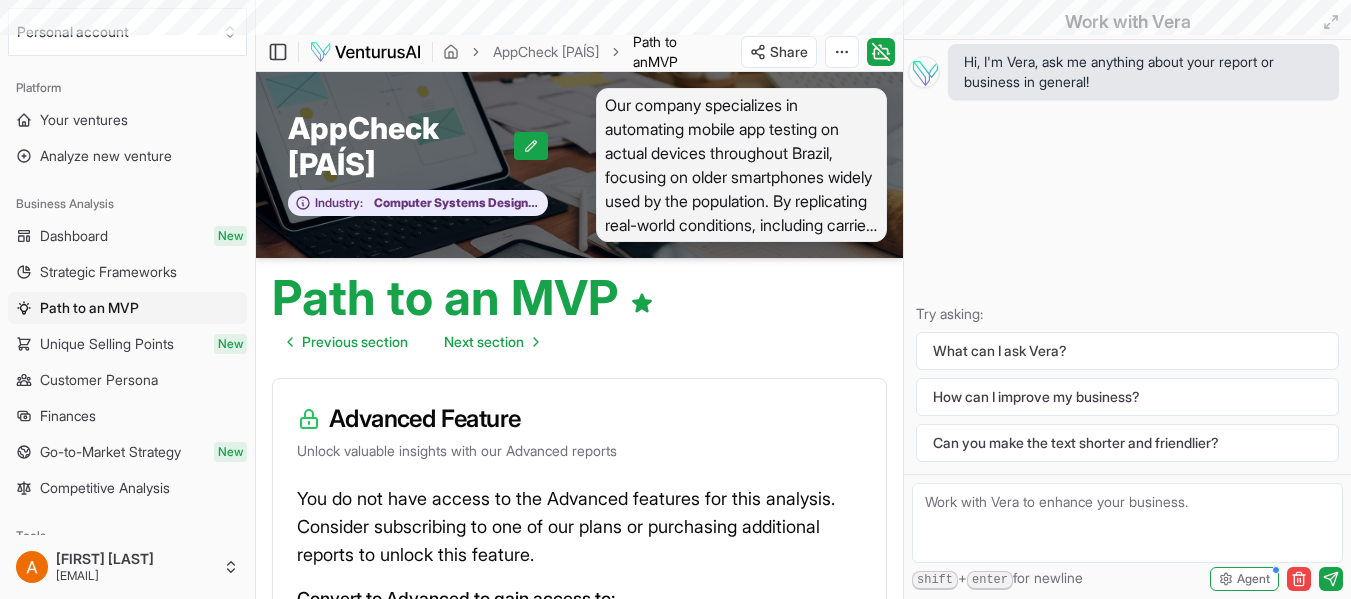 scroll, scrollTop: 0, scrollLeft: 0, axis: both 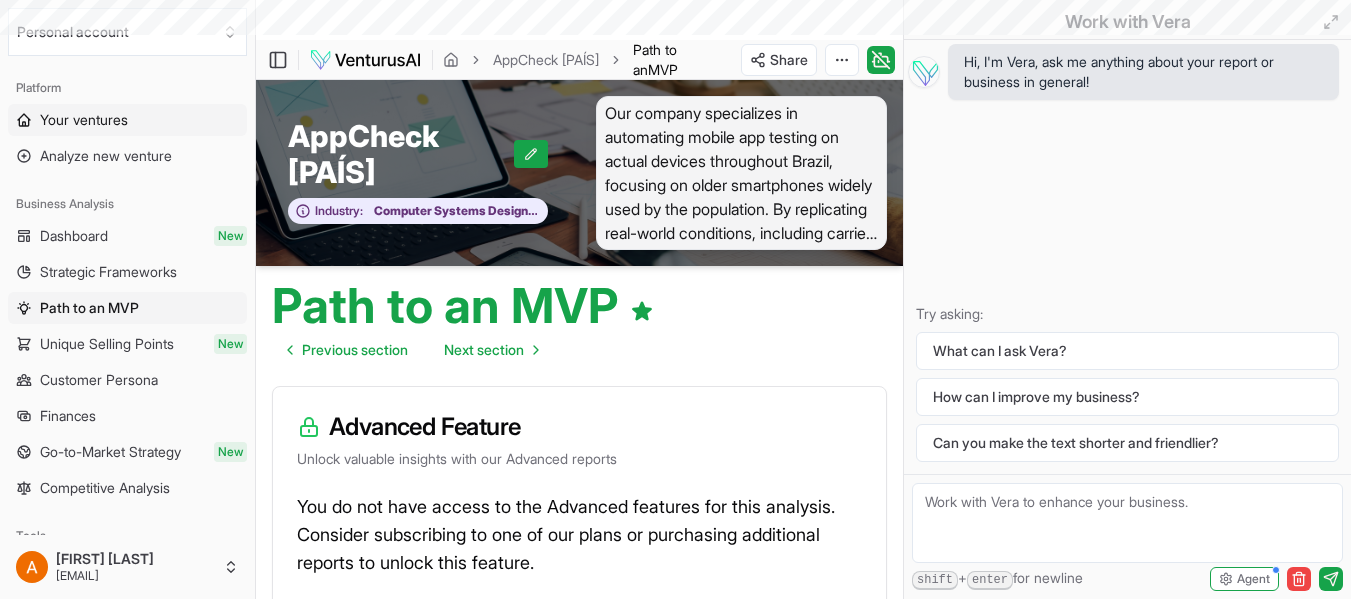 click on "Your ventures" at bounding box center [84, 120] 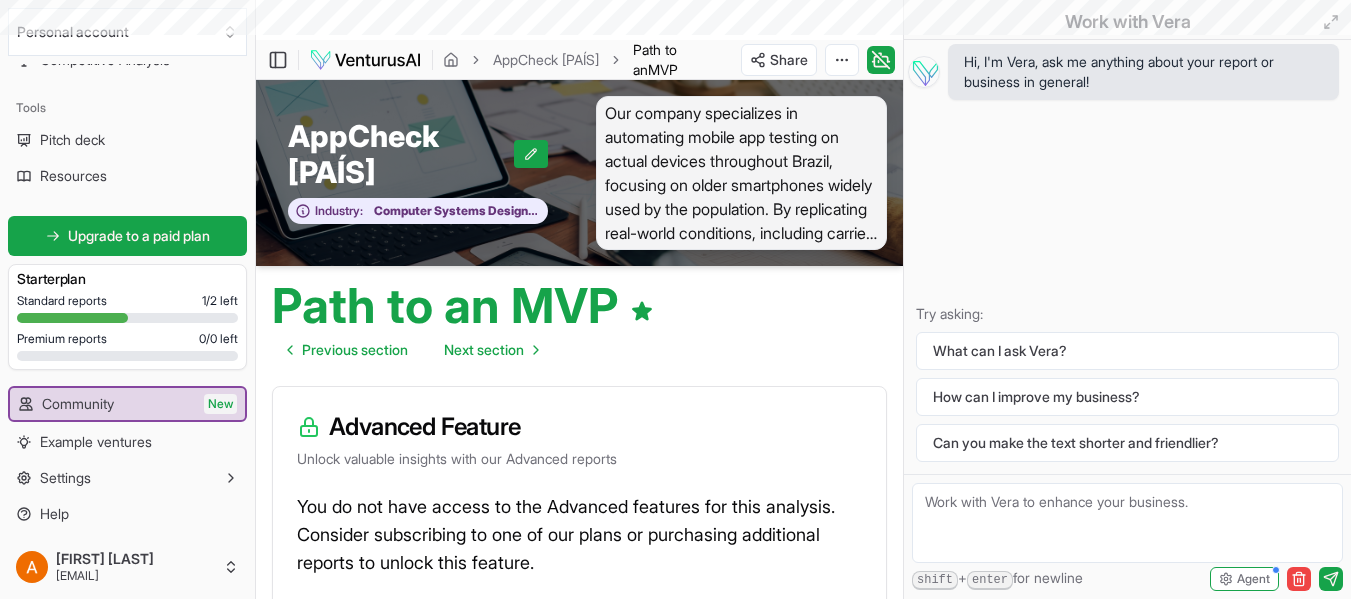 scroll, scrollTop: 431, scrollLeft: 0, axis: vertical 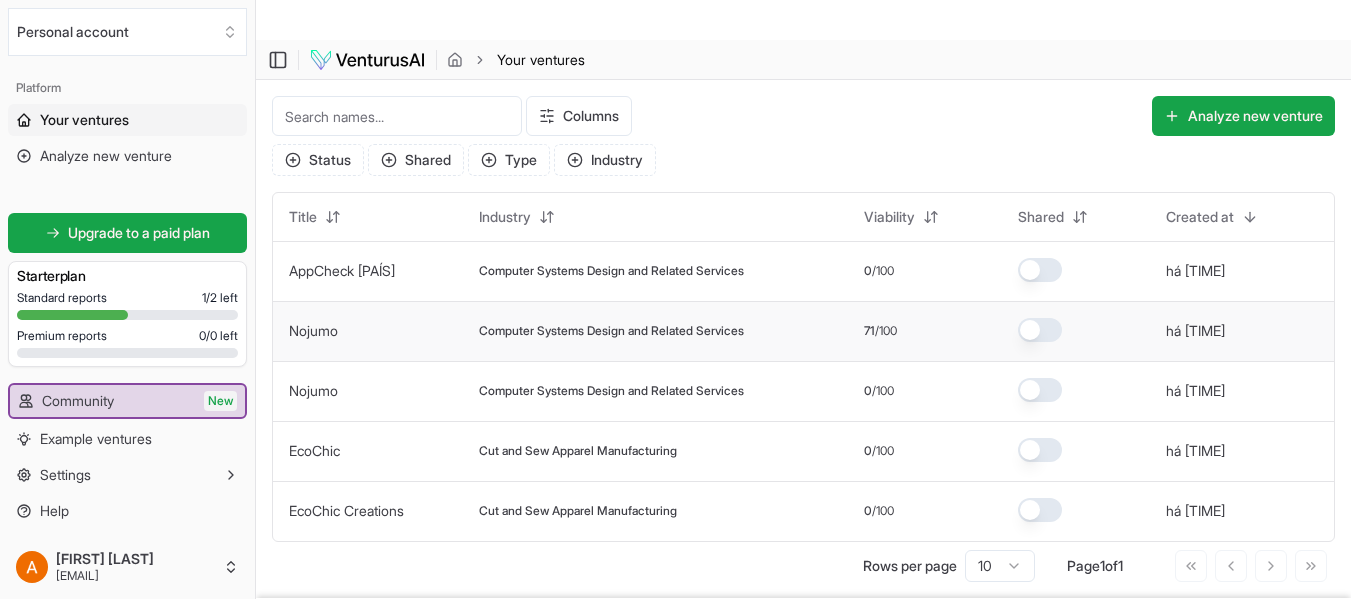 click on "Nojumo" at bounding box center [313, 330] 